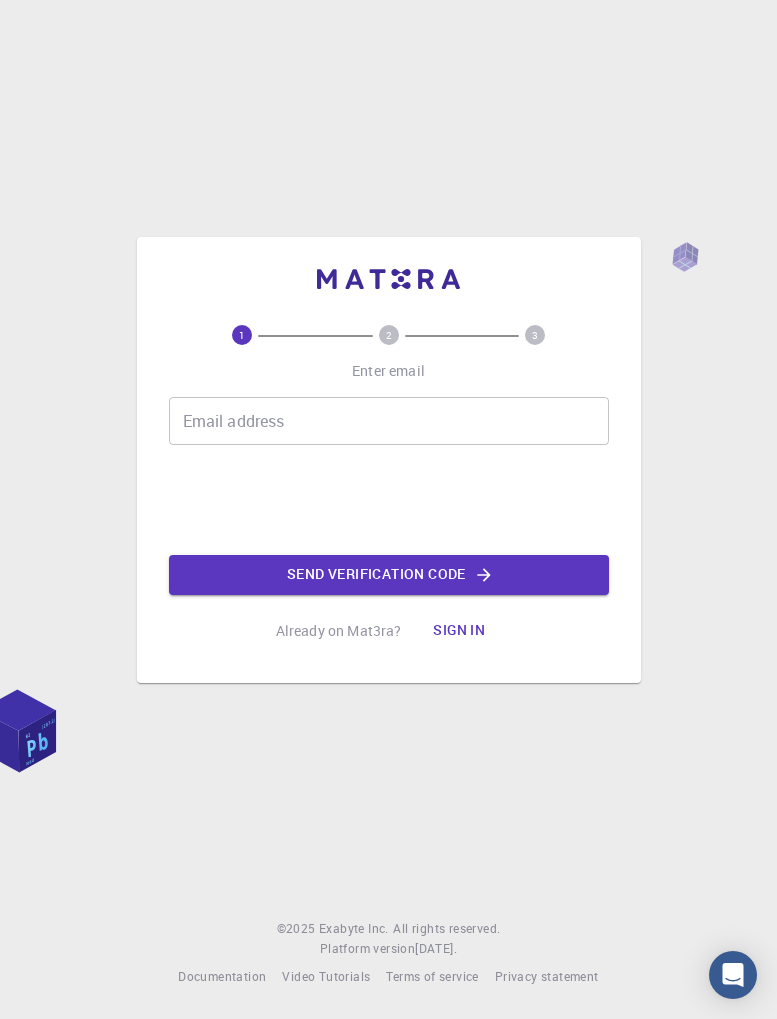 scroll, scrollTop: 0, scrollLeft: 0, axis: both 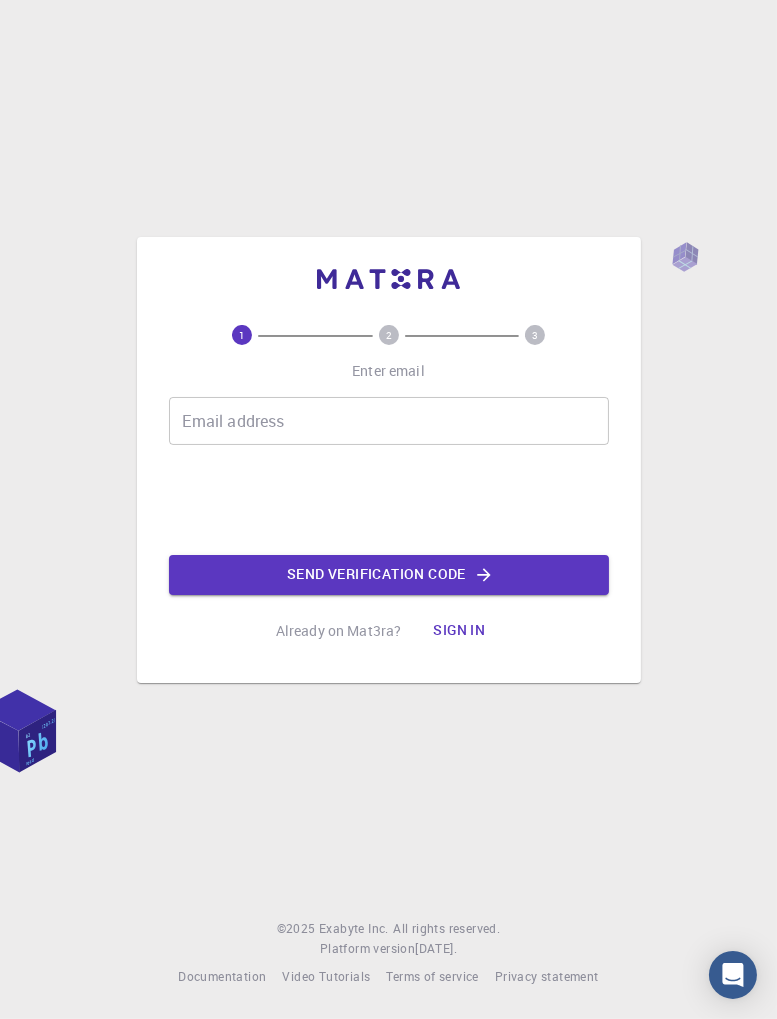 click on "Email address Email address" at bounding box center (389, 421) 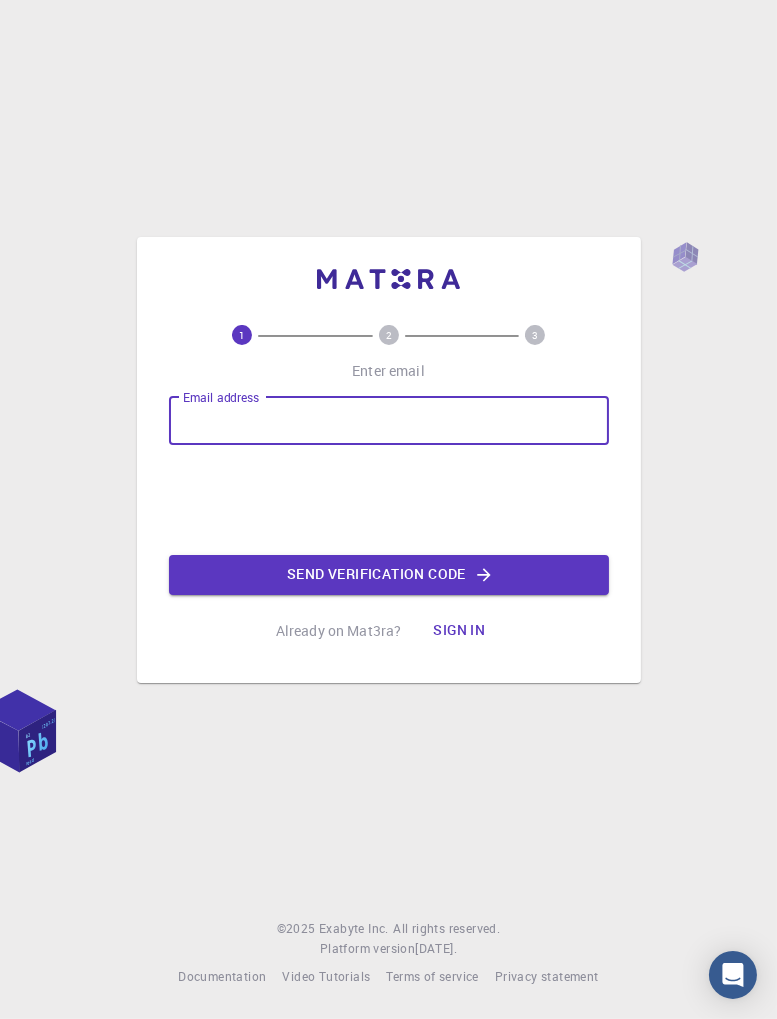 click on "Email address" at bounding box center [389, 421] 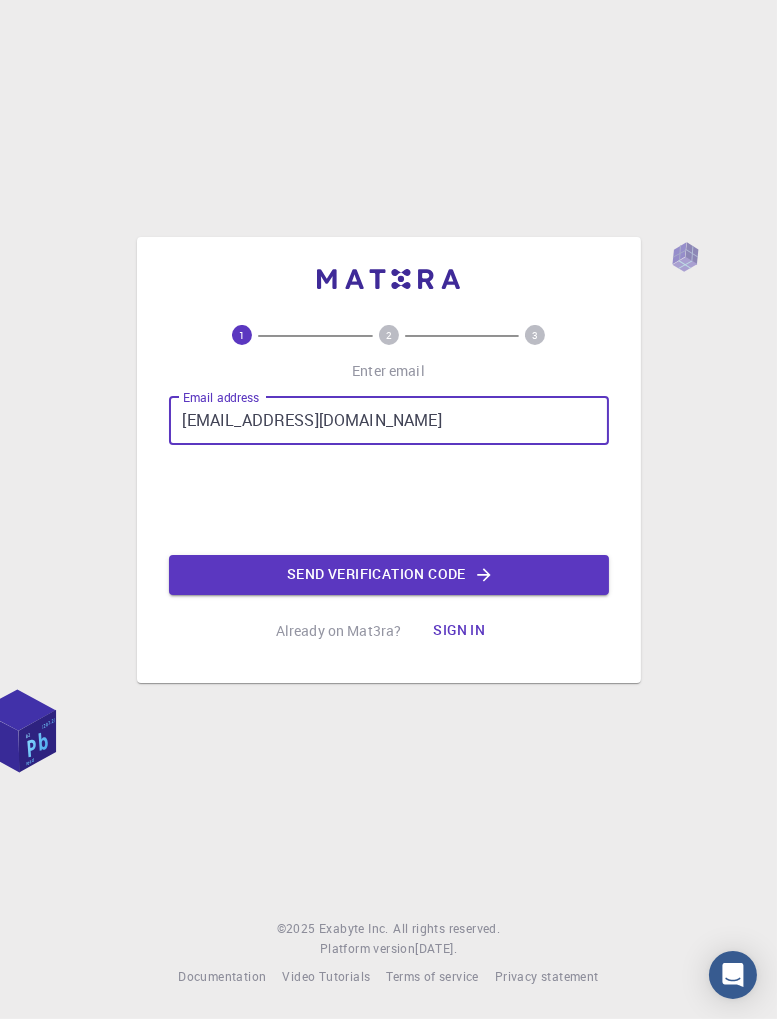 type on "[EMAIL_ADDRESS][DOMAIN_NAME]" 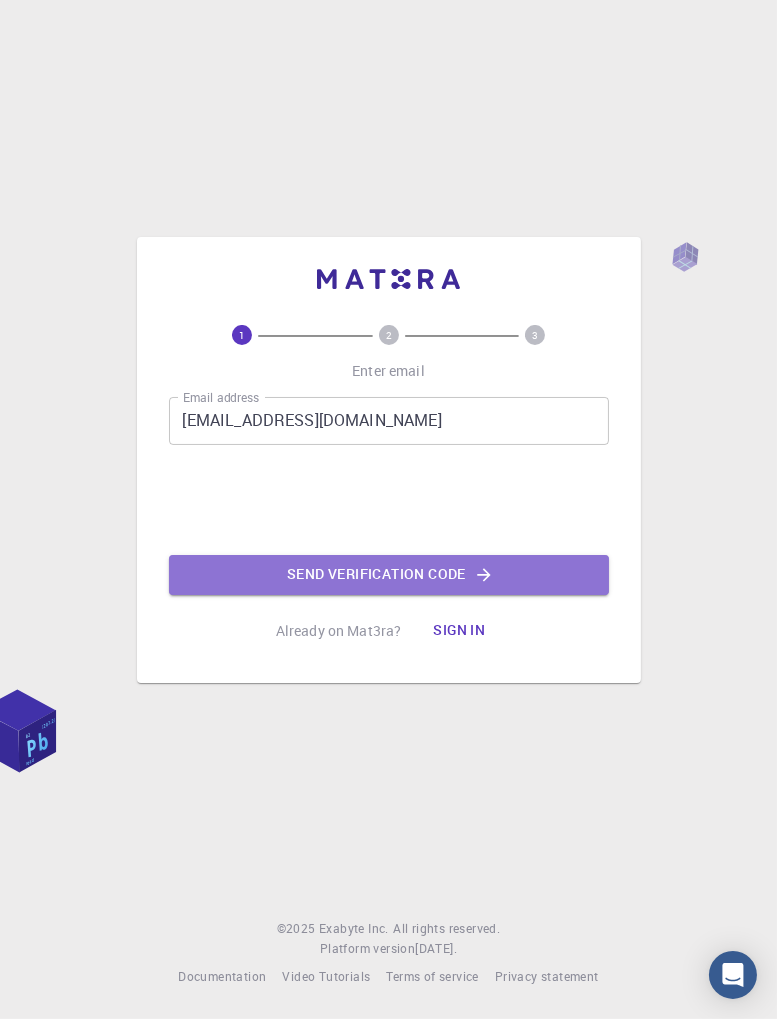 click on "Send verification code" 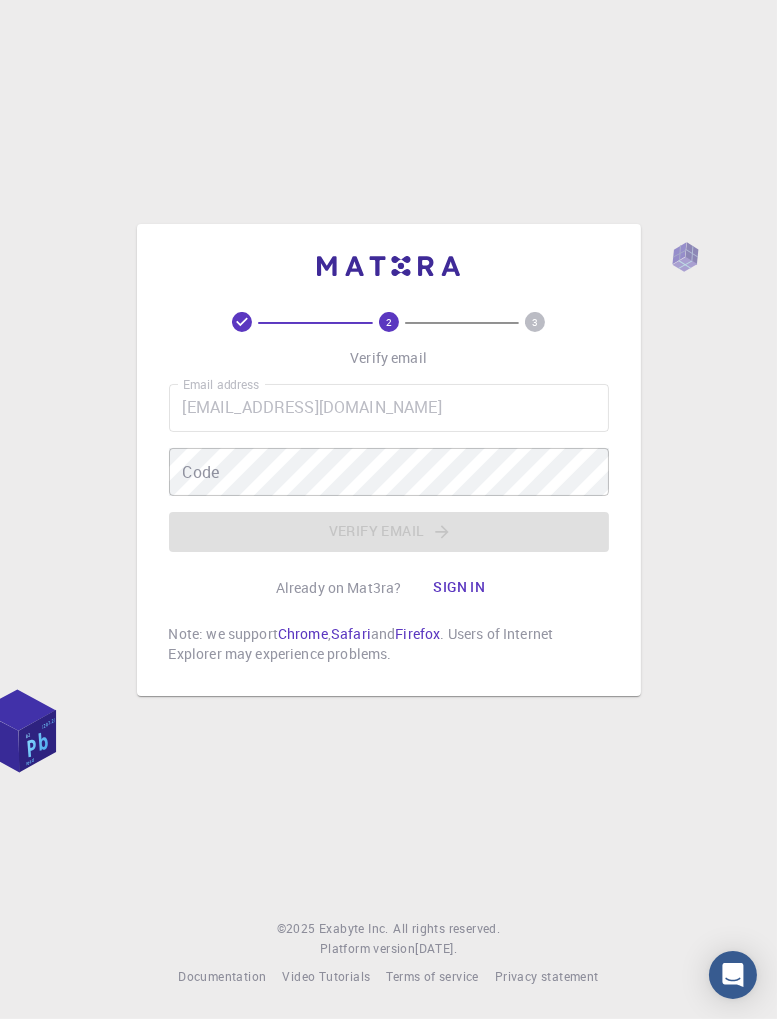 click on "Code Code" at bounding box center [389, 472] 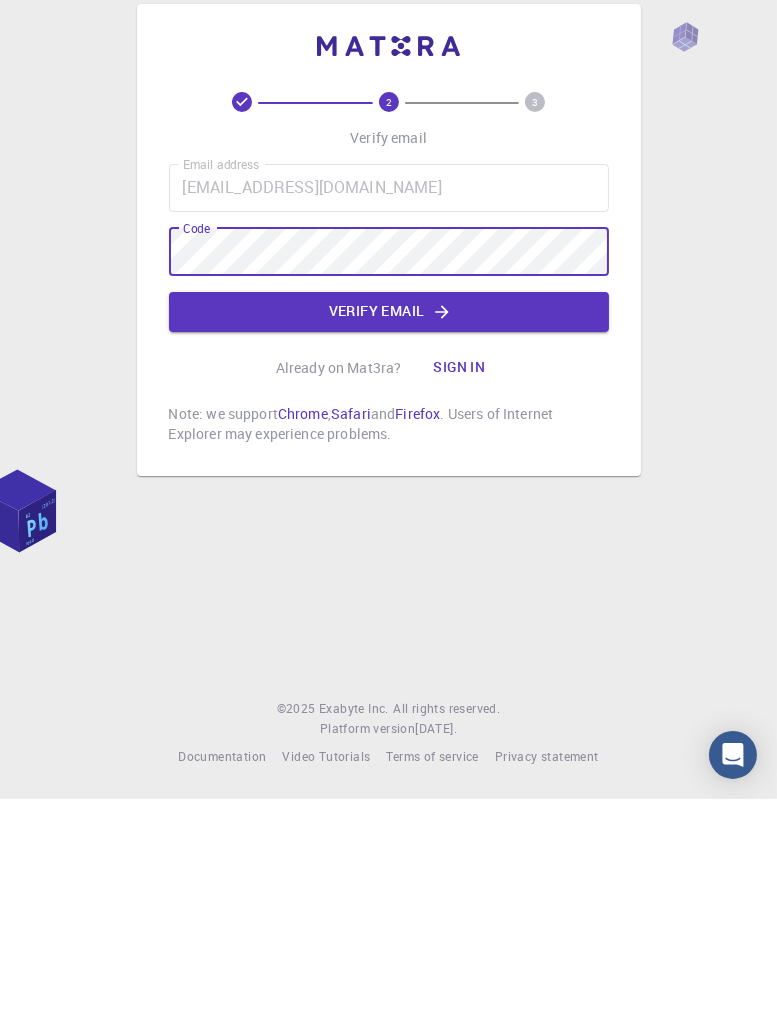 click on "Sign in" at bounding box center (459, 588) 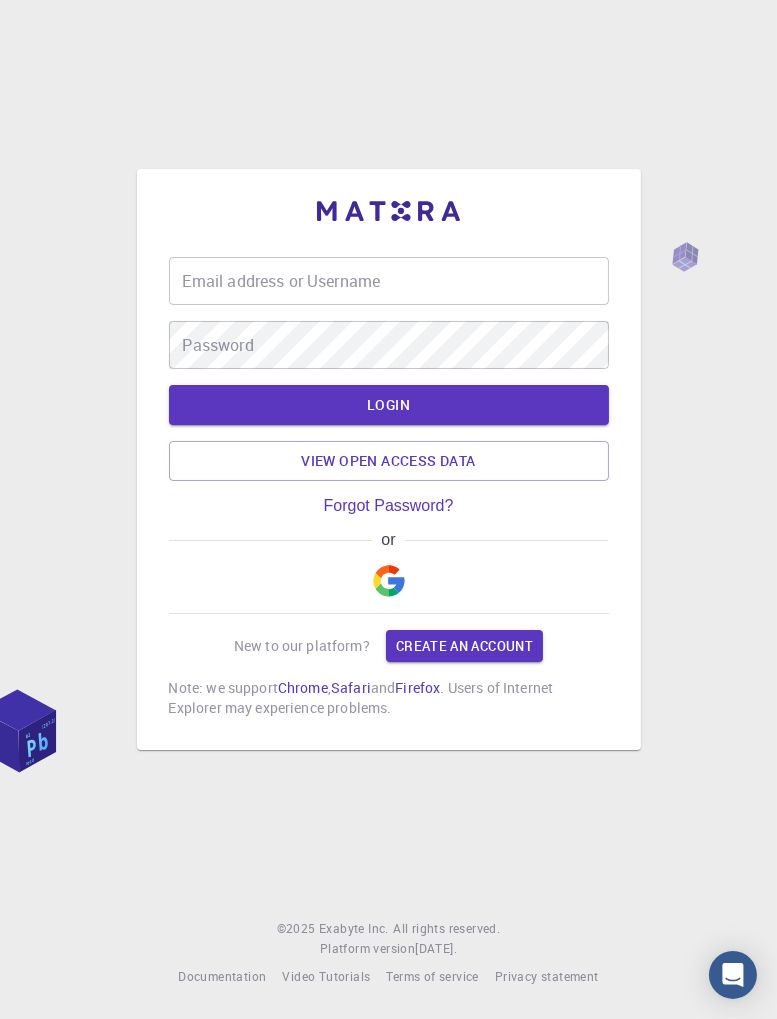 click on "Email address or Username Email address or Username" at bounding box center [389, 281] 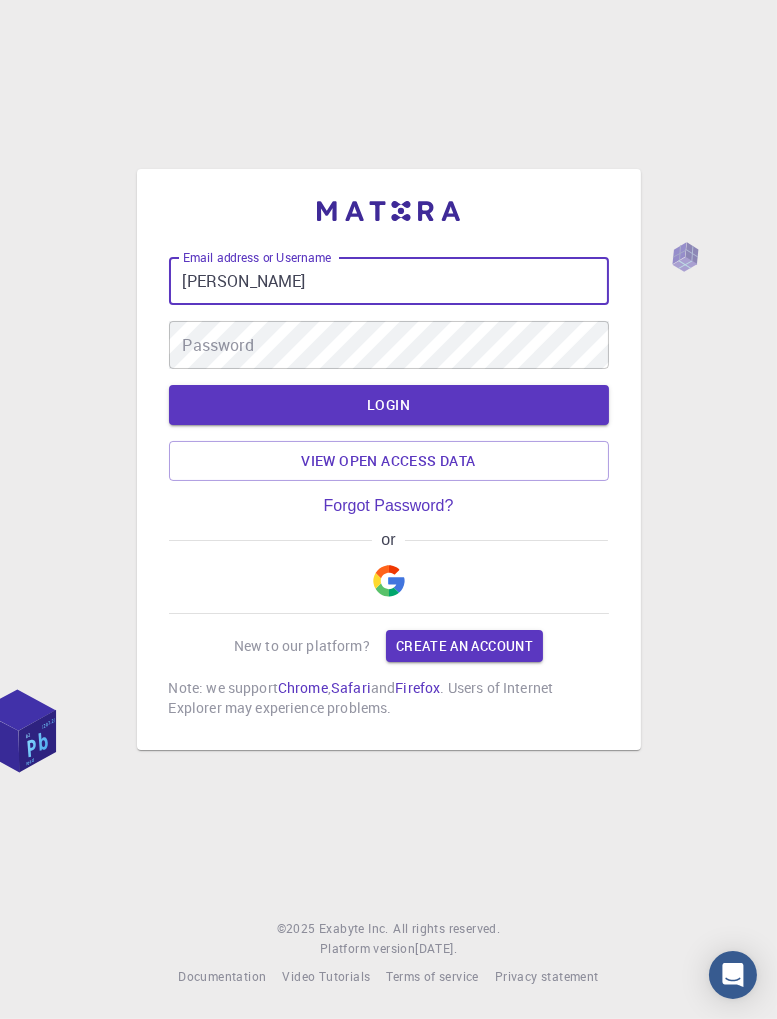 type on "Tomi" 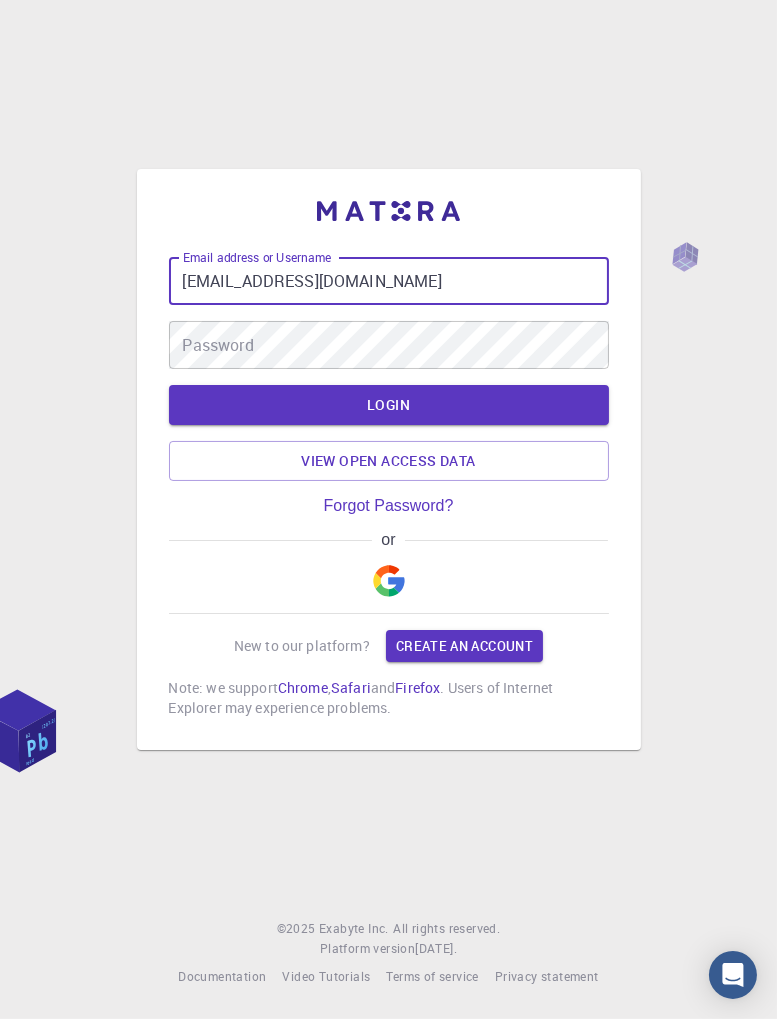 type on "[EMAIL_ADDRESS][DOMAIN_NAME]" 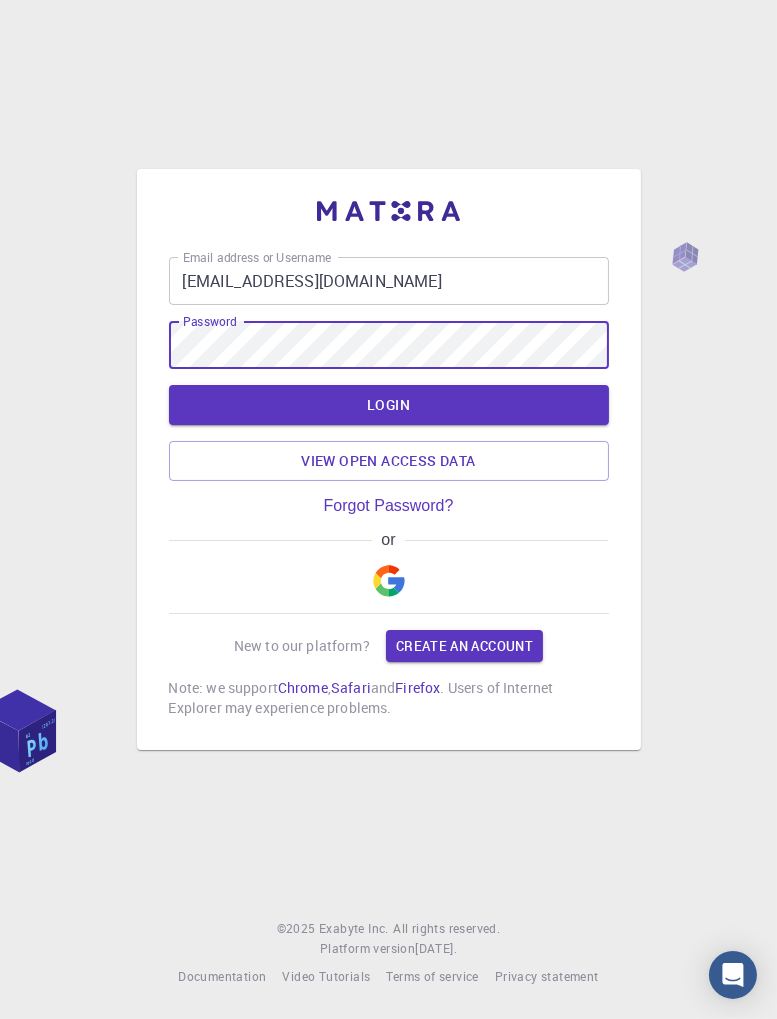 click on "LOGIN" at bounding box center (389, 405) 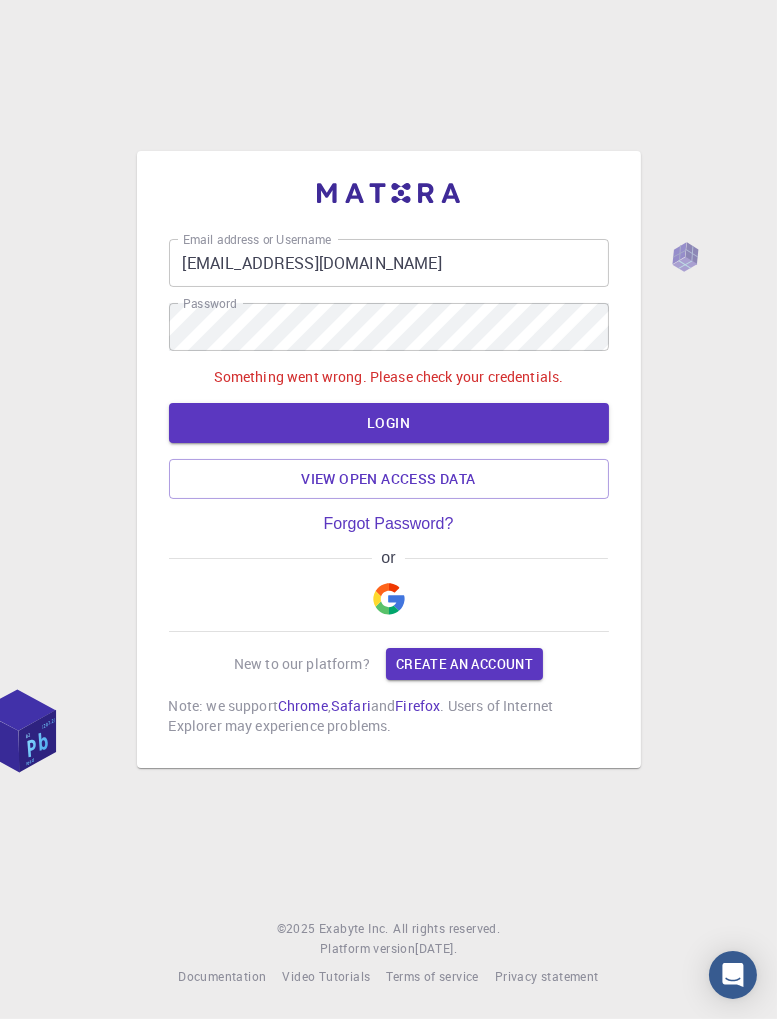 click on "Create an account" at bounding box center [464, 664] 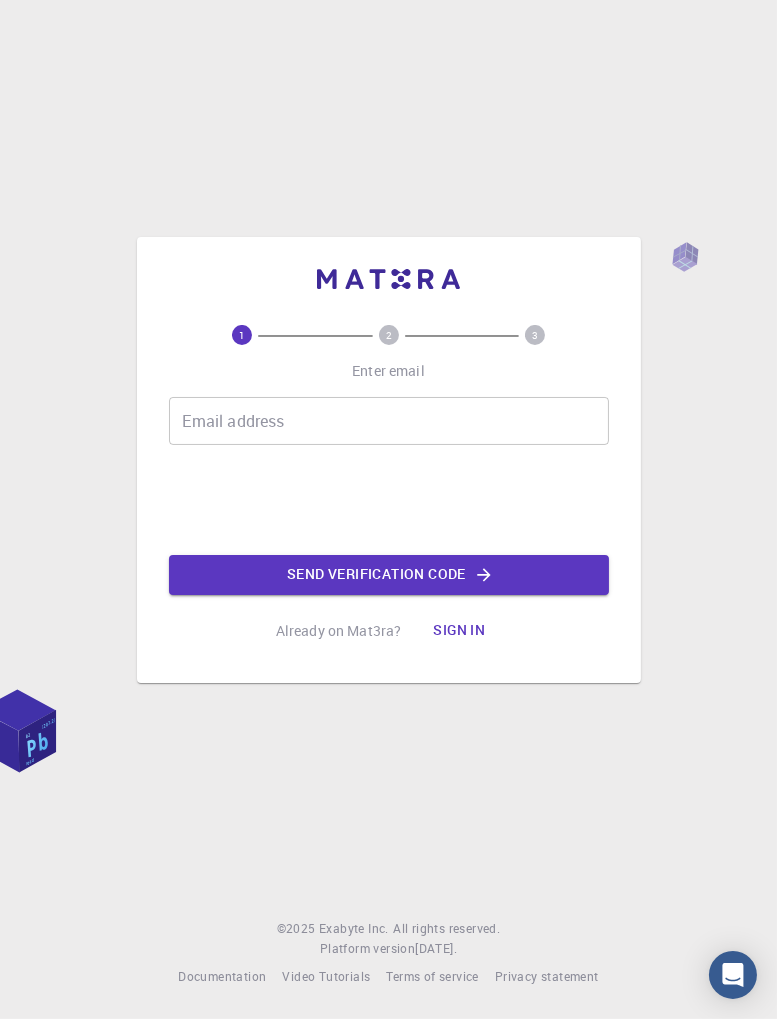 click on "Email address Email address" at bounding box center (389, 421) 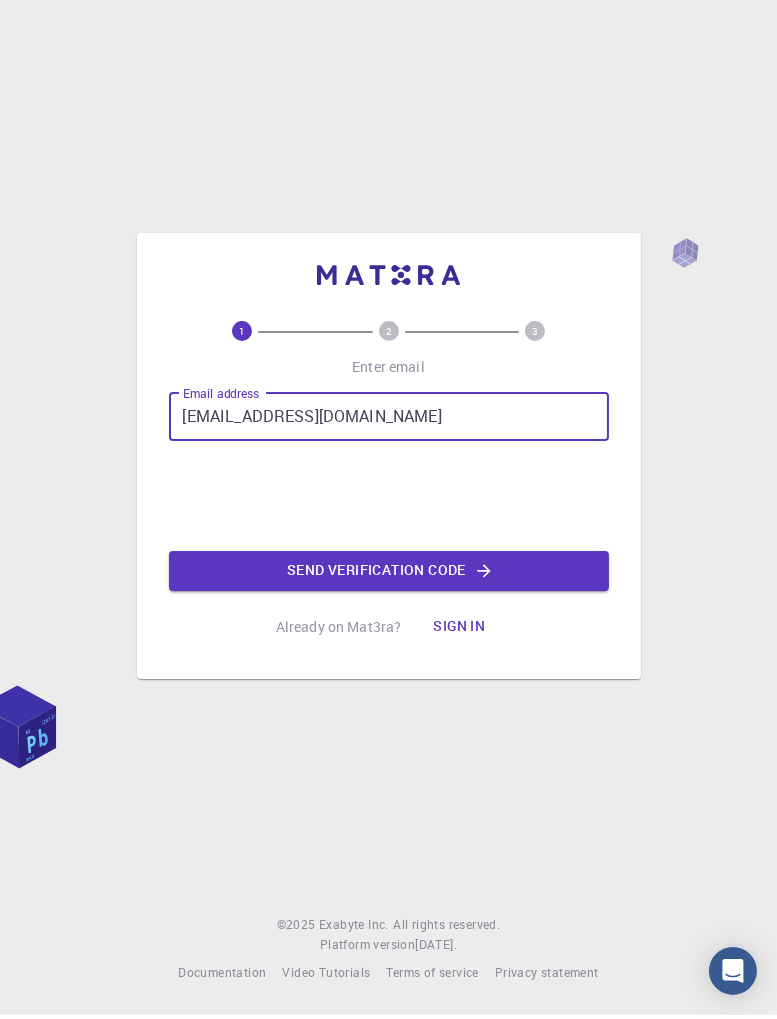 type on "[EMAIL_ADDRESS][DOMAIN_NAME]" 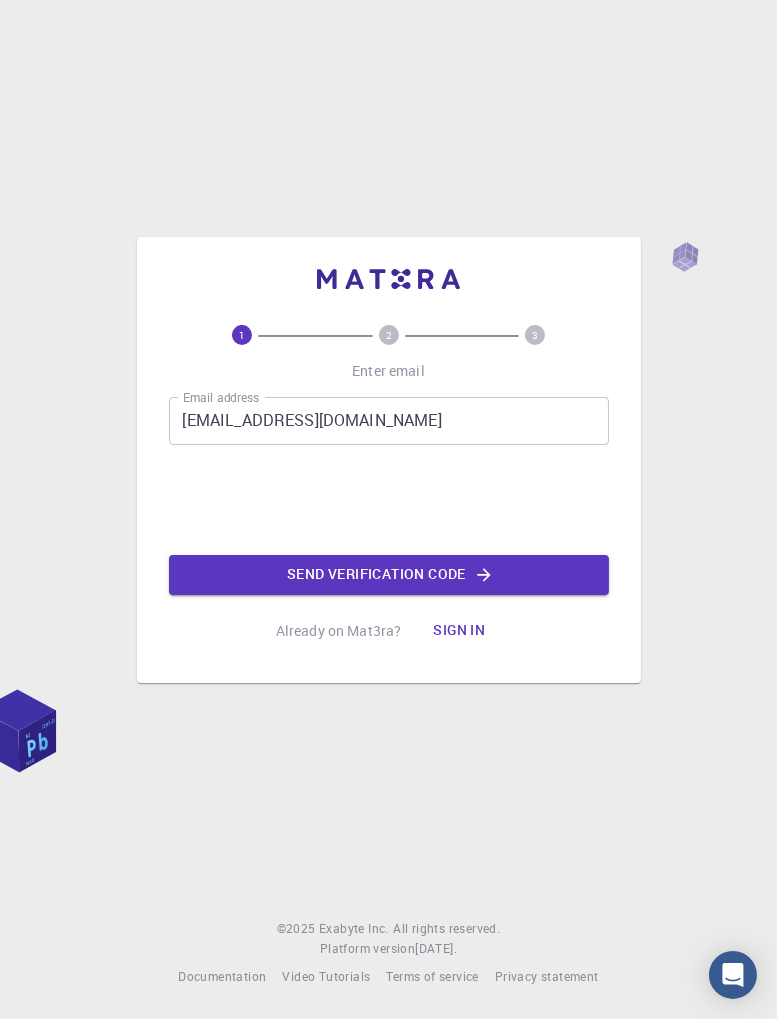 scroll, scrollTop: 39, scrollLeft: 0, axis: vertical 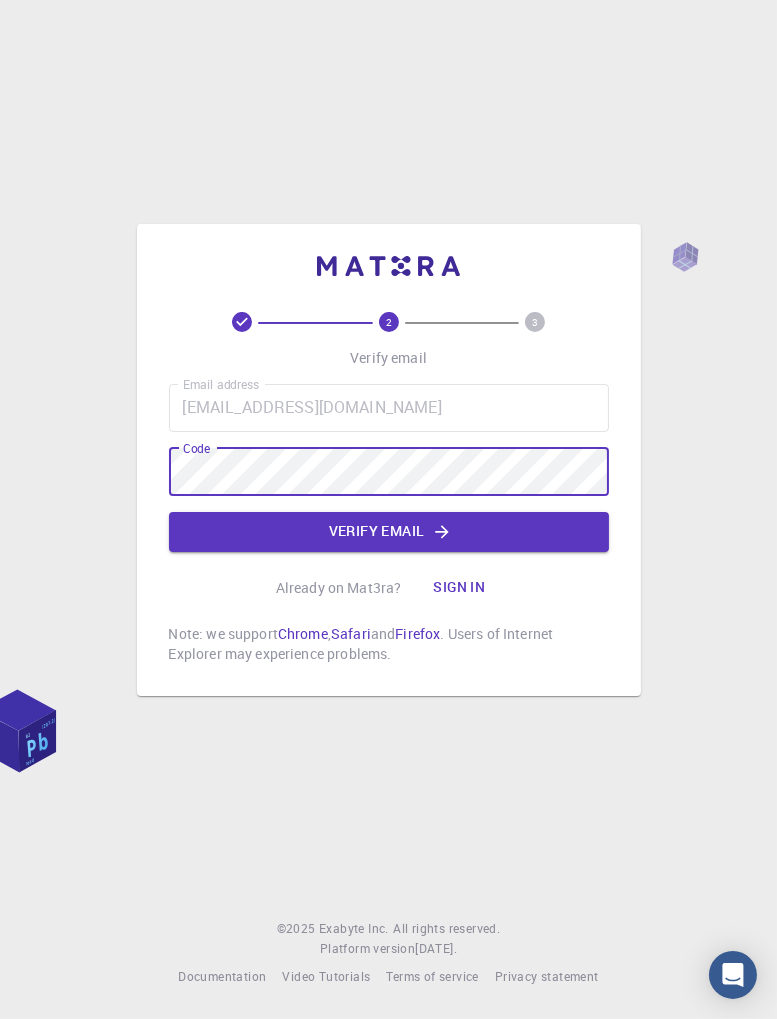 click on "Verify email" 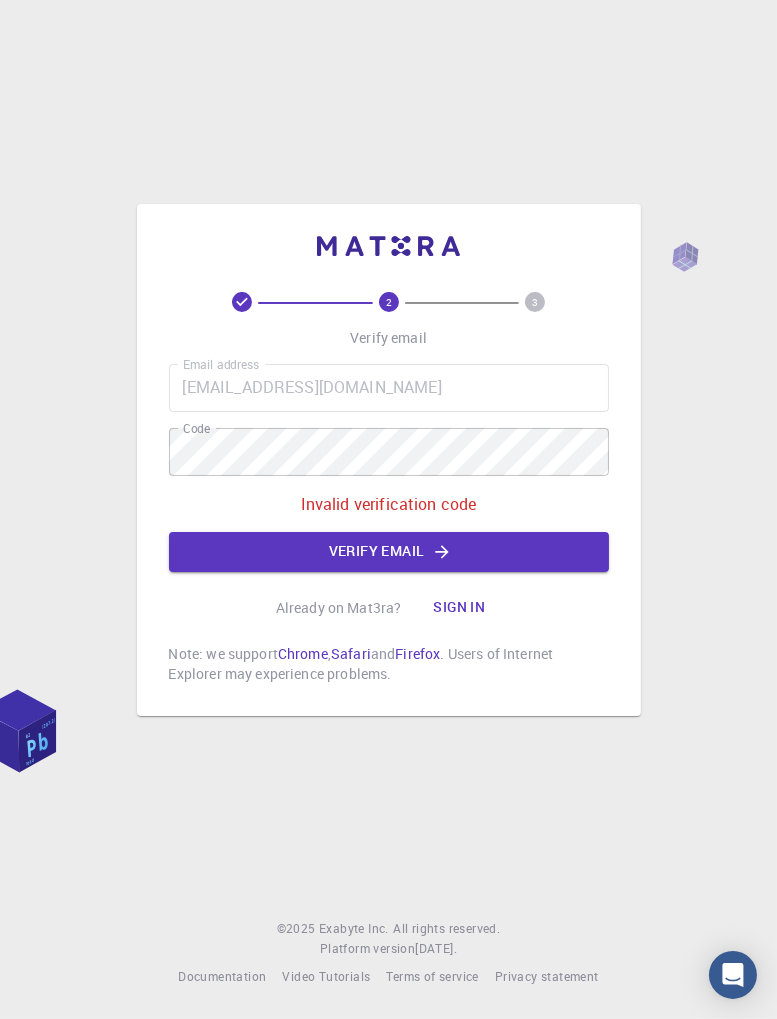 scroll, scrollTop: 6, scrollLeft: 0, axis: vertical 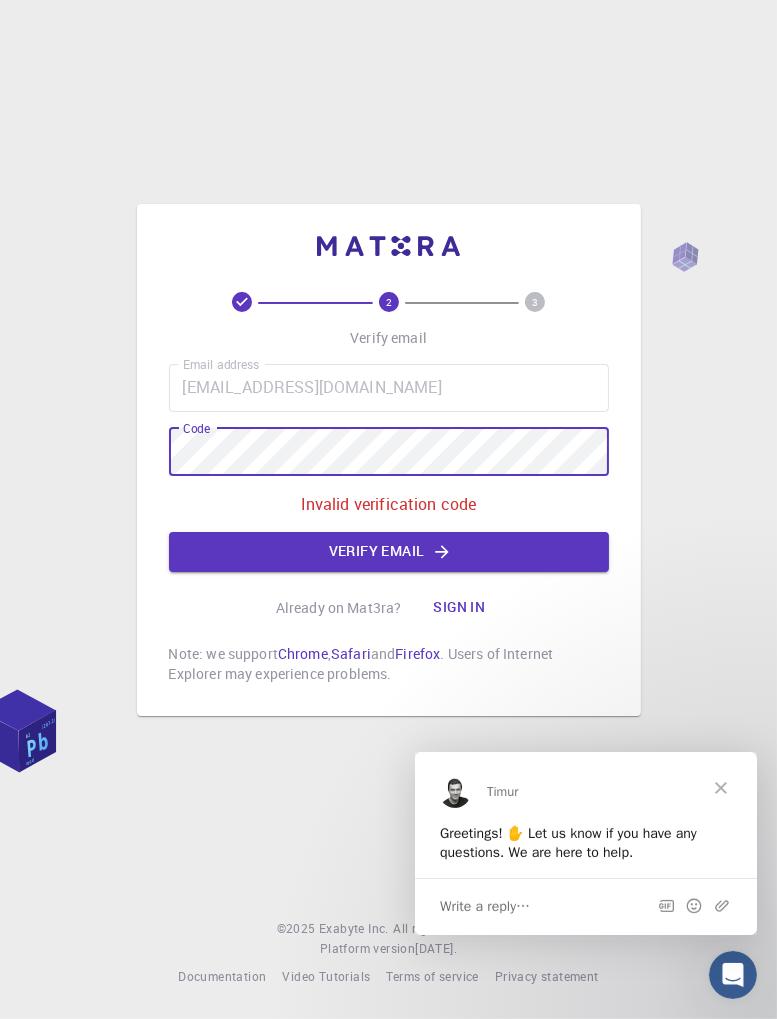 click on "Verify email" at bounding box center (389, 552) 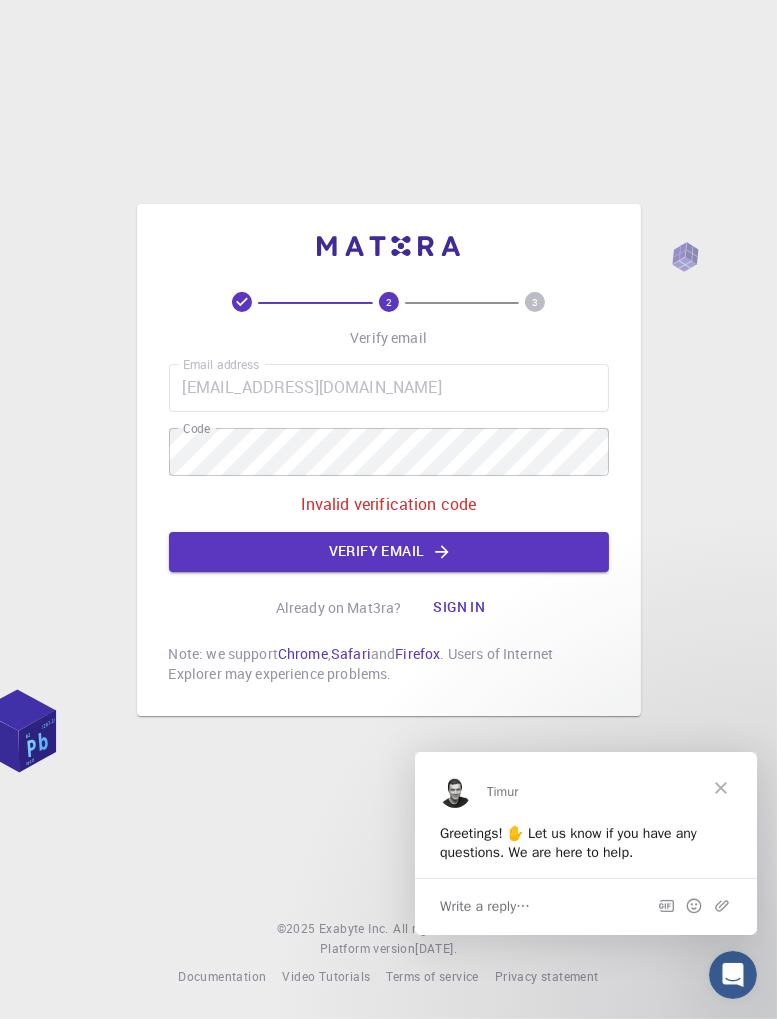 scroll, scrollTop: 6, scrollLeft: 0, axis: vertical 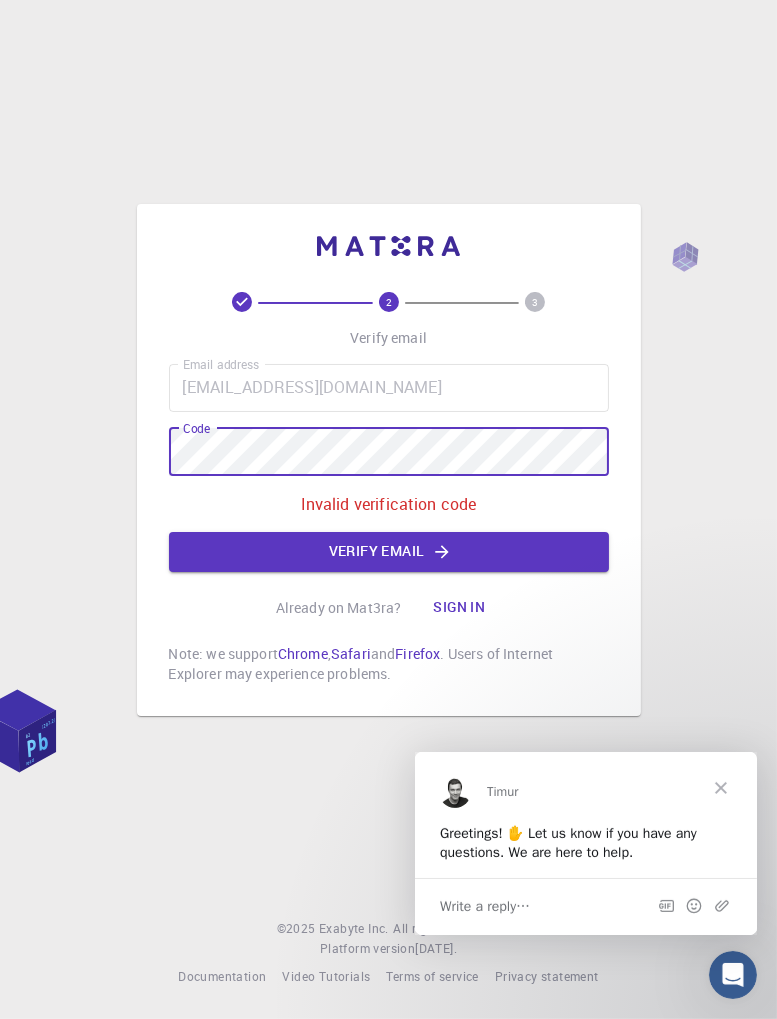 click on "Verify email" at bounding box center [389, 552] 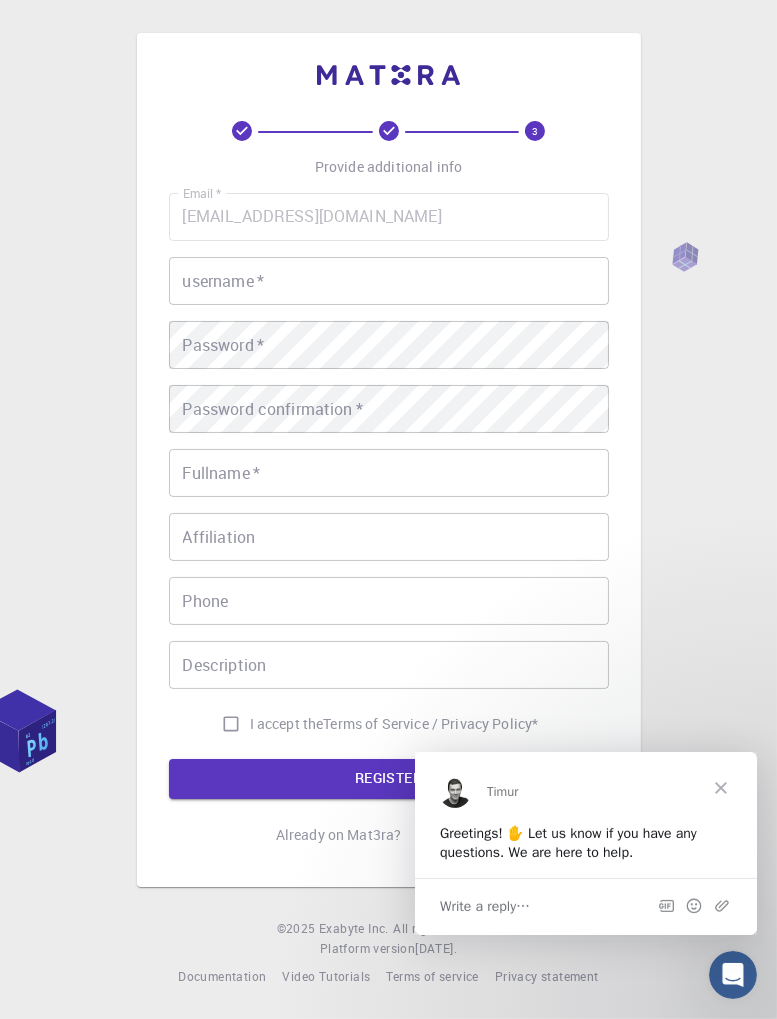 scroll, scrollTop: 0, scrollLeft: 0, axis: both 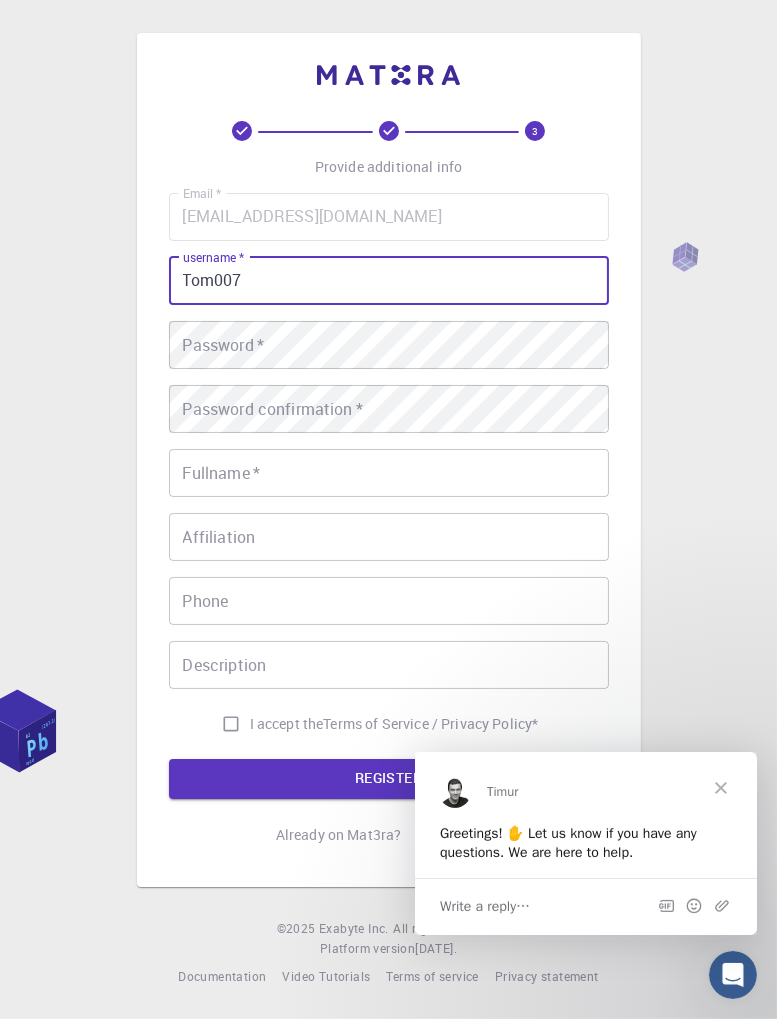 type on "Tom007" 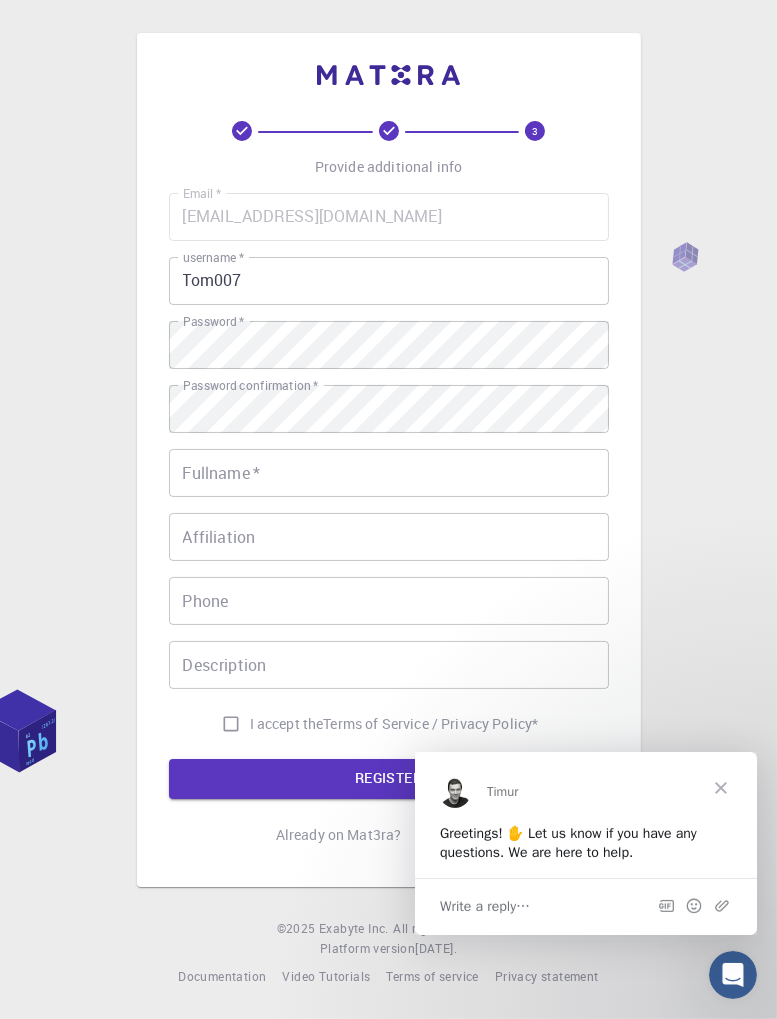 click on "I accept the  Terms of Service / Privacy Policy  *" at bounding box center [231, 724] 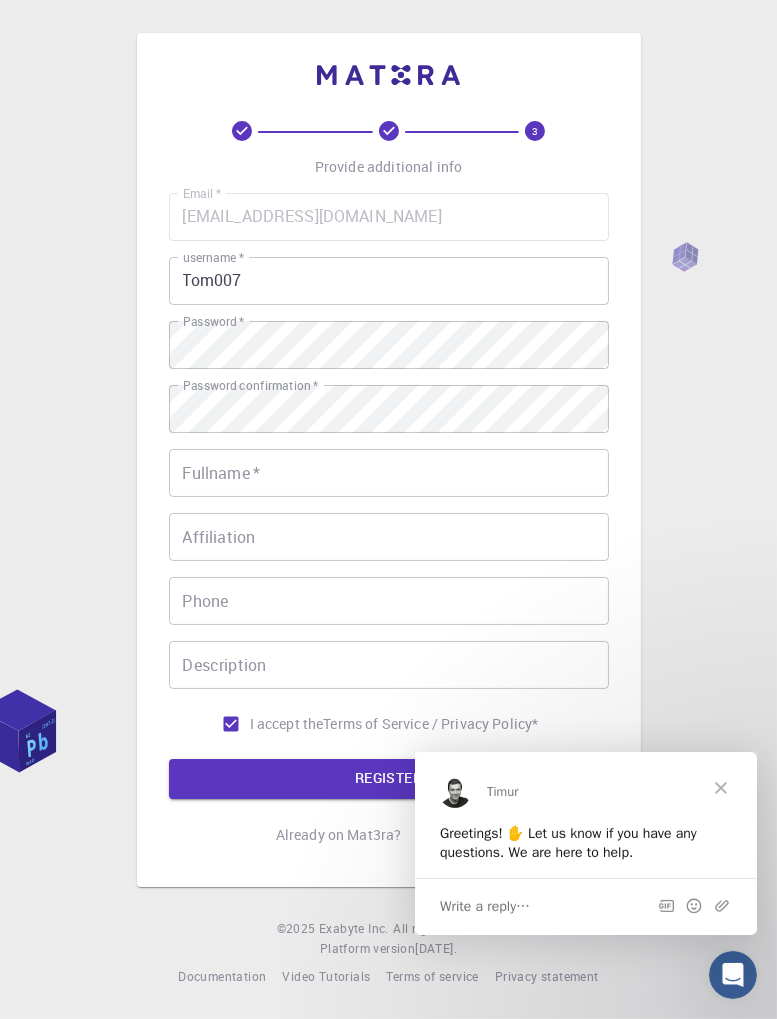 click on "Fullname   * Fullname   *" at bounding box center [389, 473] 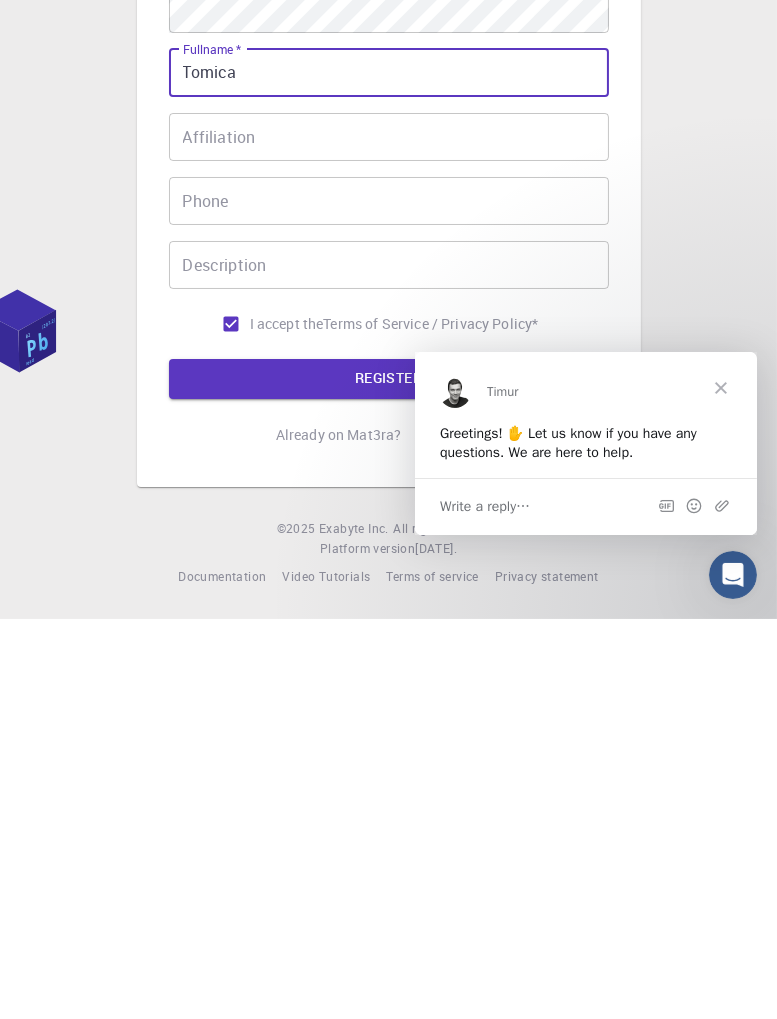 scroll, scrollTop: 33, scrollLeft: 0, axis: vertical 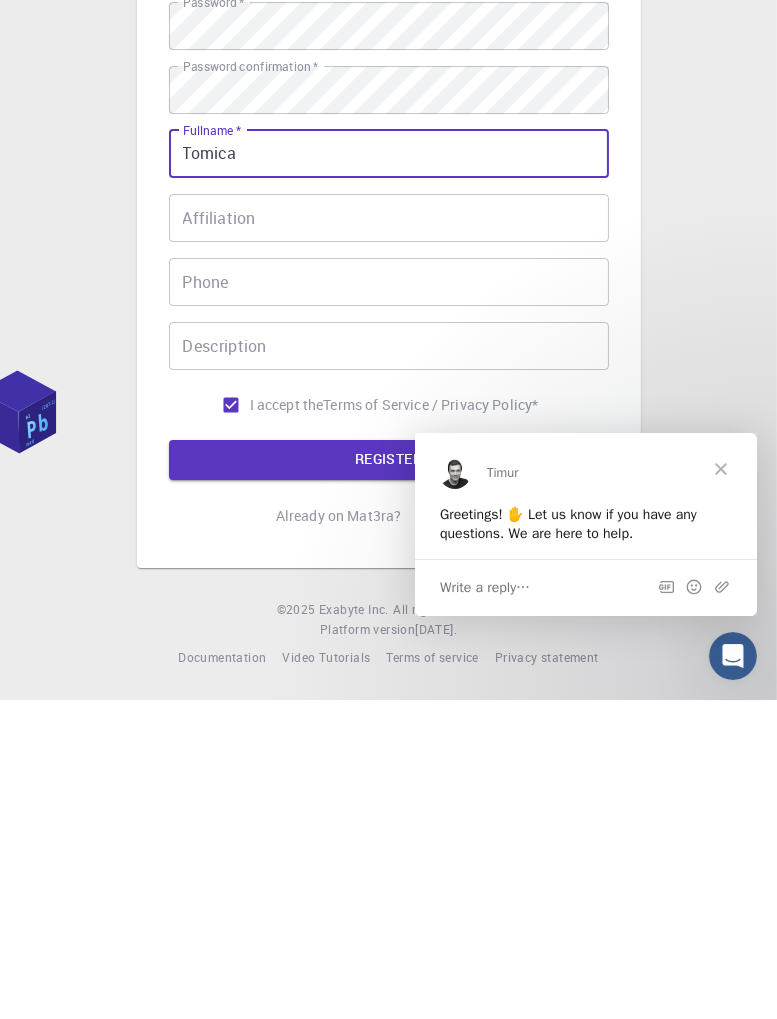 type on "Tomica" 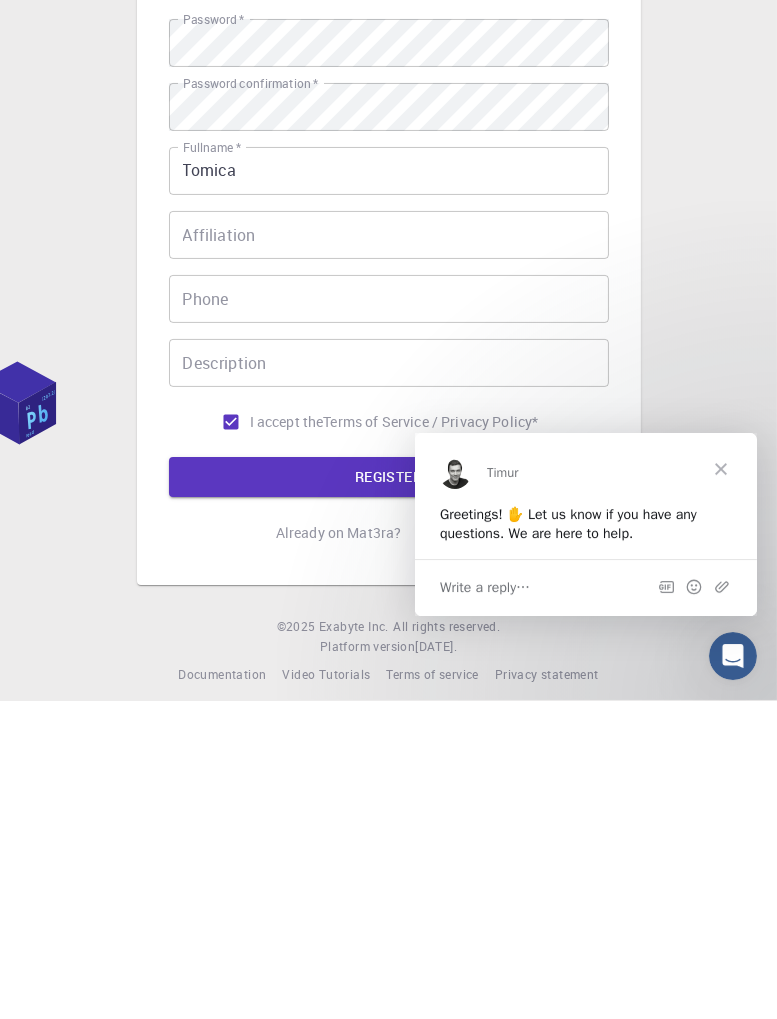scroll, scrollTop: 58, scrollLeft: 0, axis: vertical 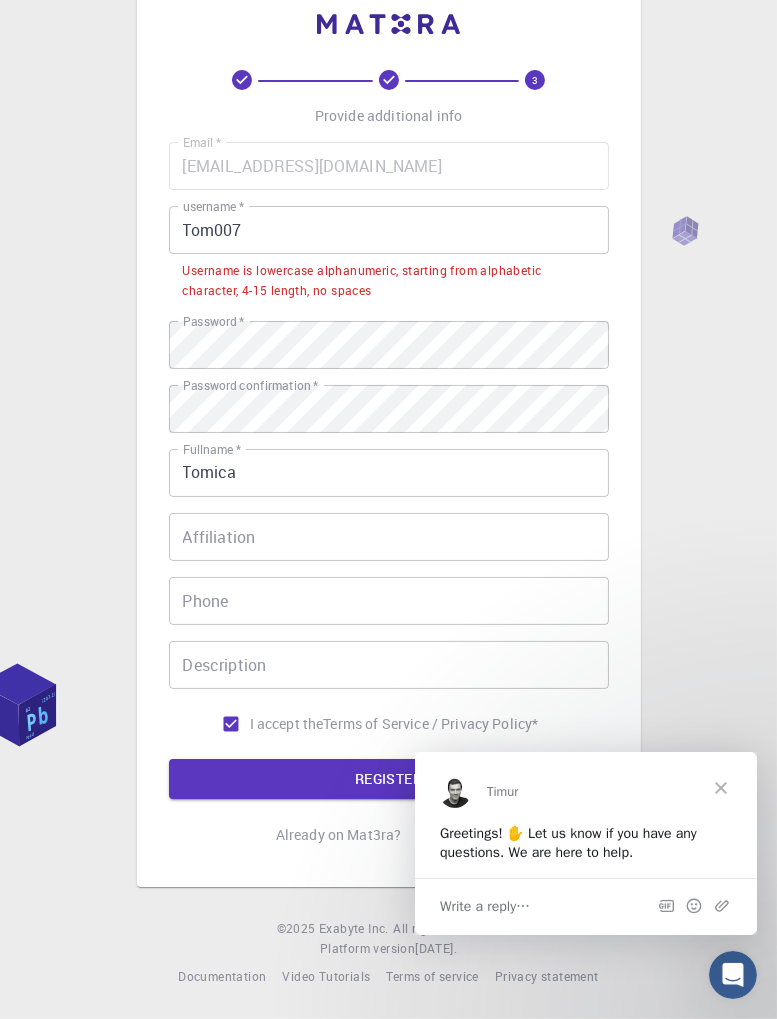 click at bounding box center [720, 787] 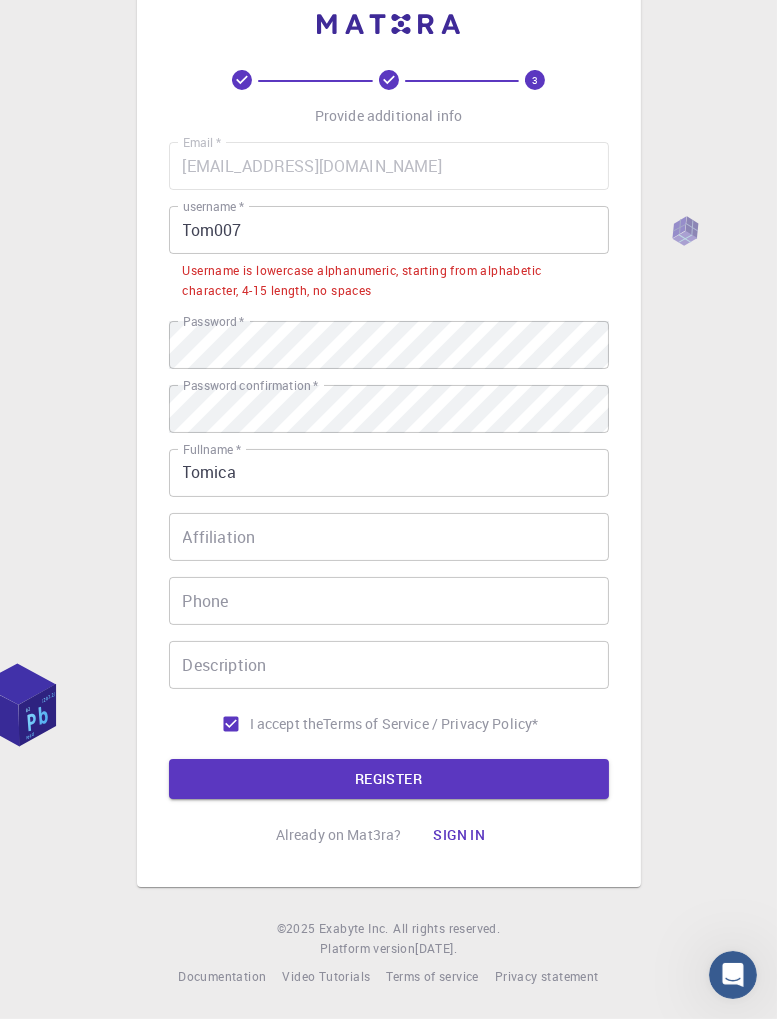 click on "REGISTER" at bounding box center (389, 779) 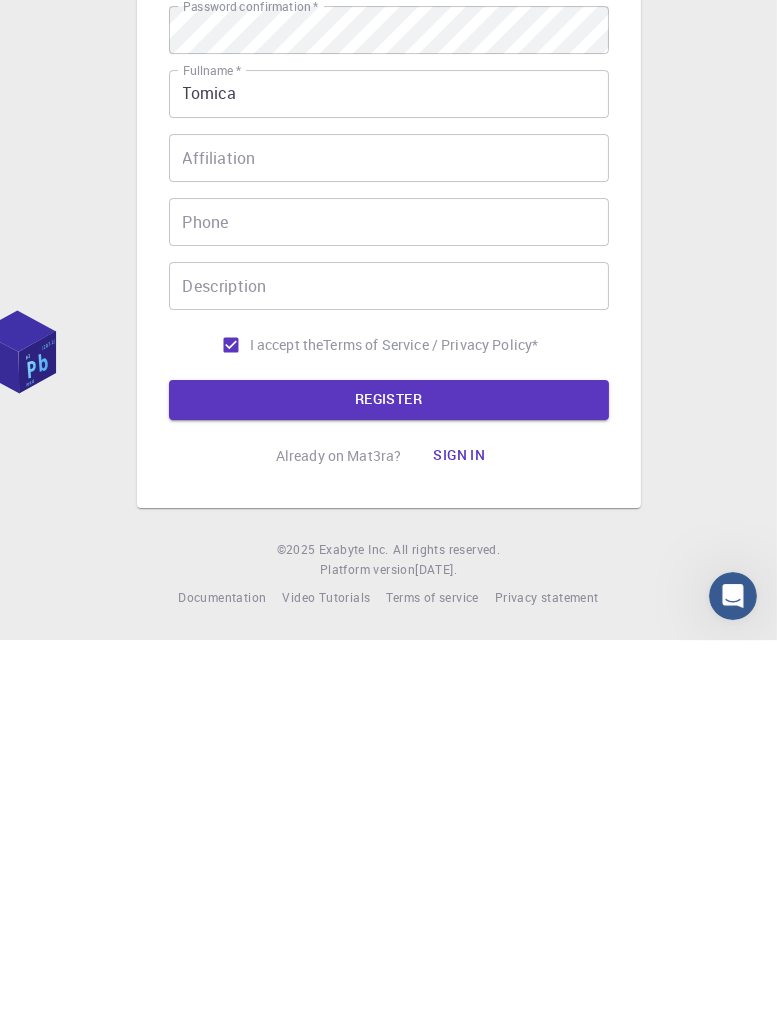 scroll, scrollTop: 96, scrollLeft: 0, axis: vertical 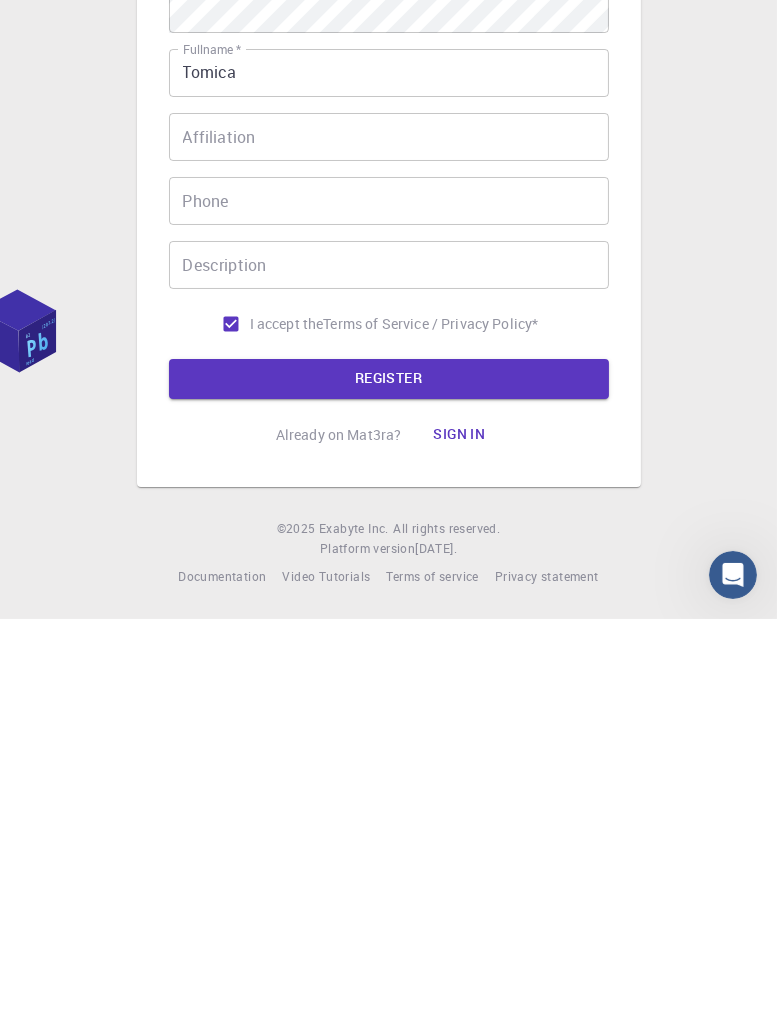 type on "tom007" 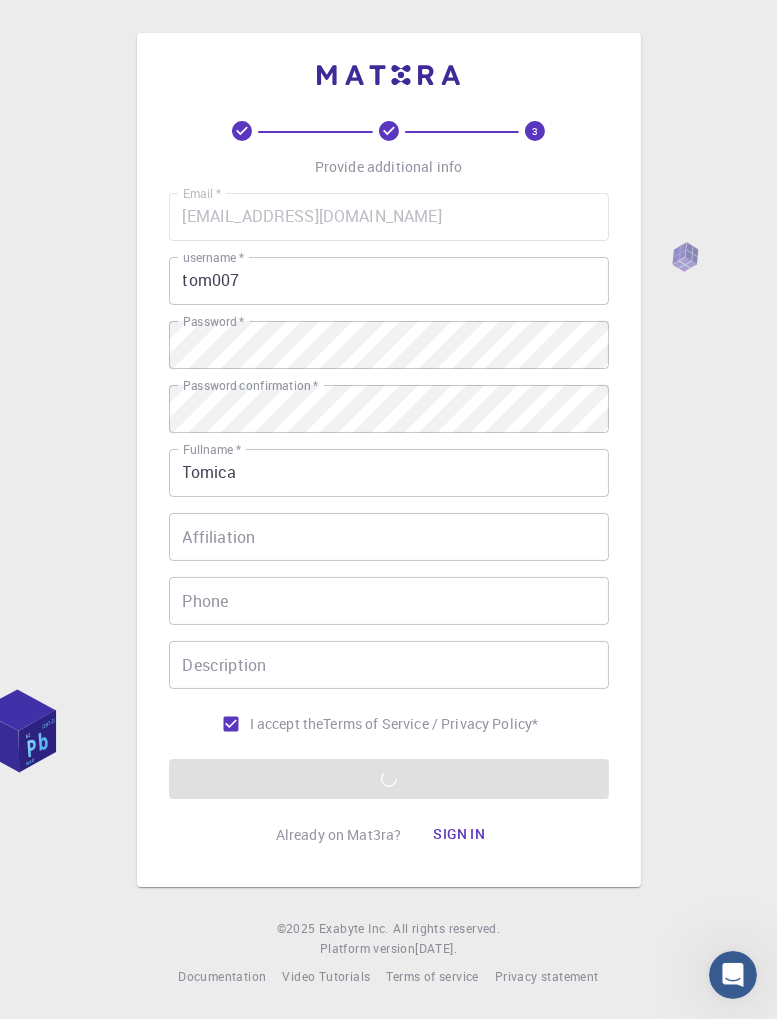 click on "3 Provide additional info Email   * [EMAIL_ADDRESS][DOMAIN_NAME] Email   * username   * tom007 username   * Password   * Password   * Password confirmation   * Password confirmation   * Fullname   * Tomica Fullname   * Affiliation Affiliation Phone Phone Description Description I accept the  Terms of Service / Privacy Policy  * REGISTER Already on Mat3ra? Sign in ©  2025   Exabyte Inc.   All rights reserved. Platform version  [DATE] . Documentation Video Tutorials Terms of service Privacy statement" at bounding box center (388, 509) 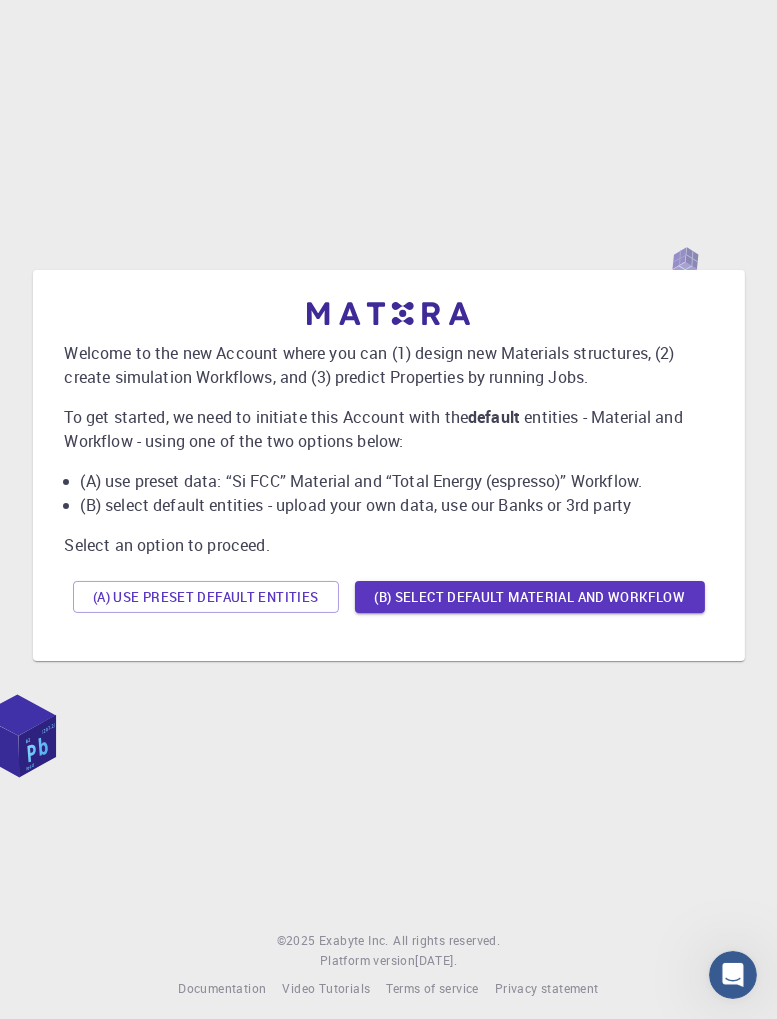 scroll, scrollTop: 0, scrollLeft: 0, axis: both 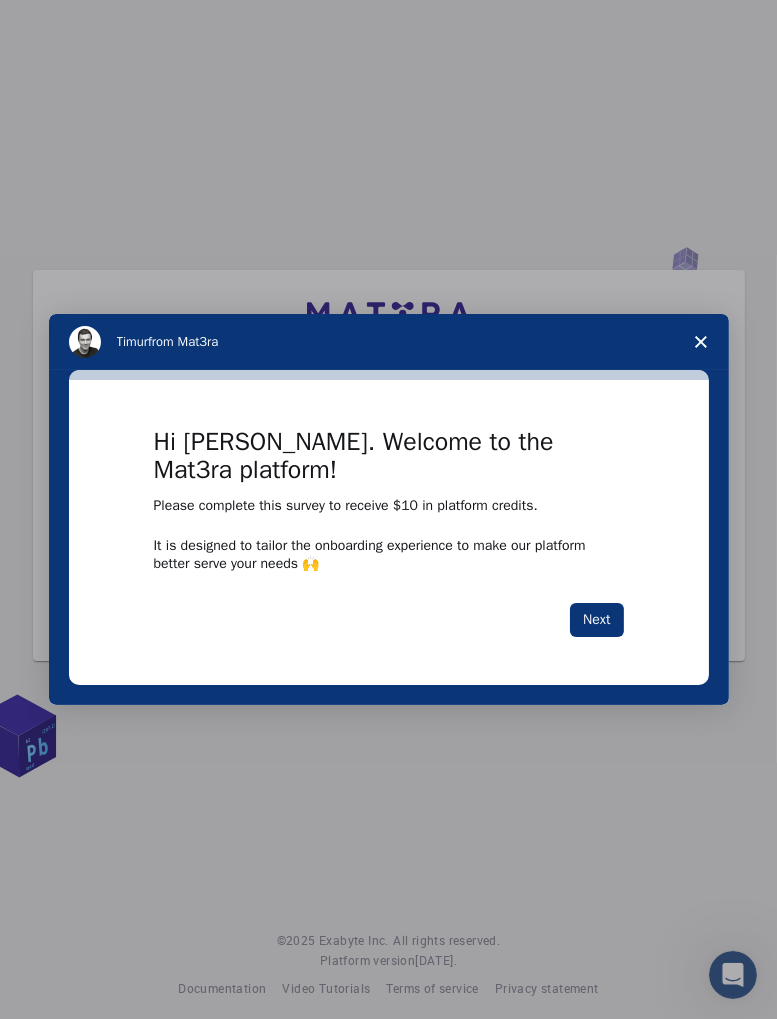 click at bounding box center [701, 342] 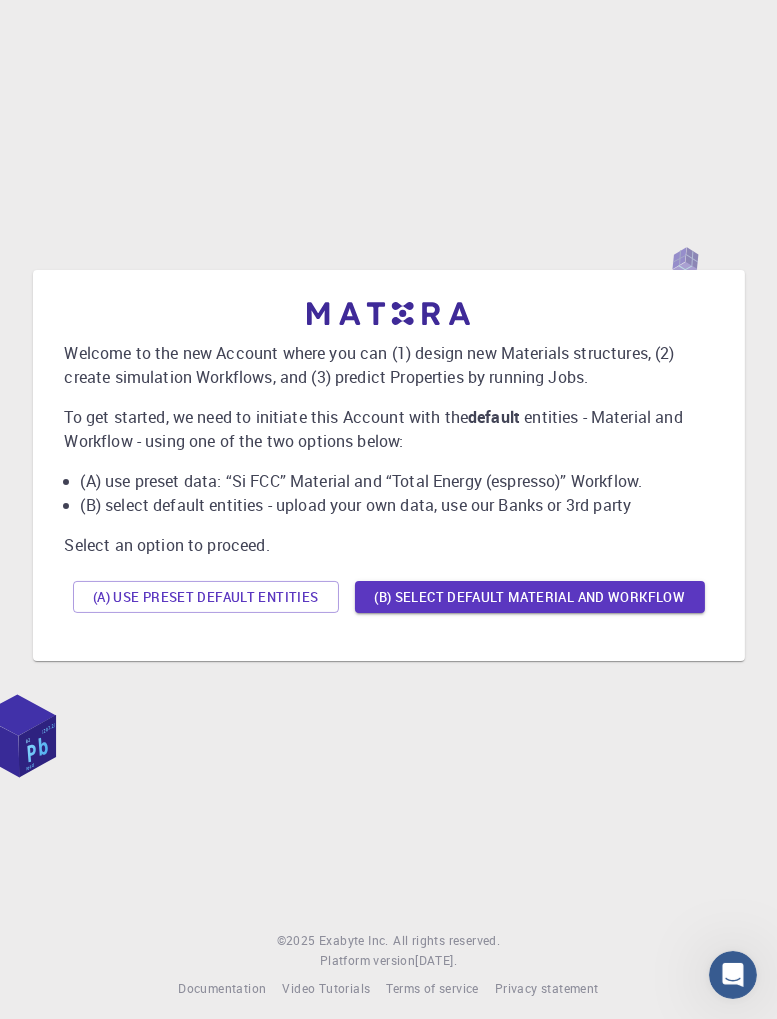 click on "(A) Use preset default entities" at bounding box center [206, 597] 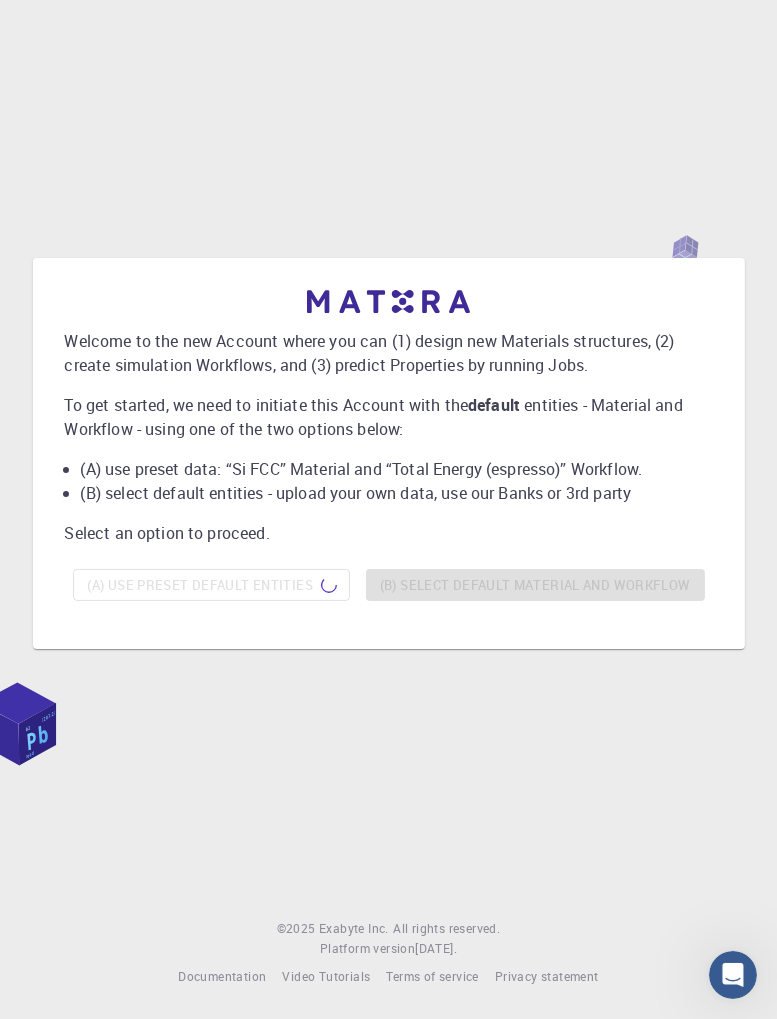 scroll, scrollTop: 0, scrollLeft: 0, axis: both 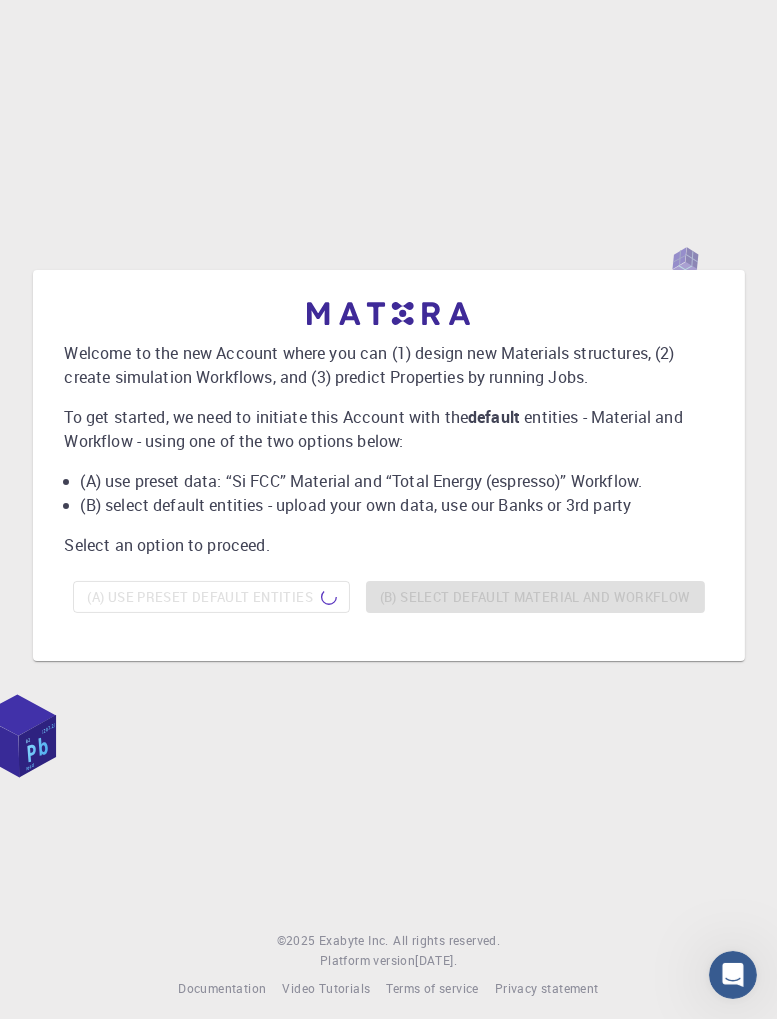 click at bounding box center (732, 974) 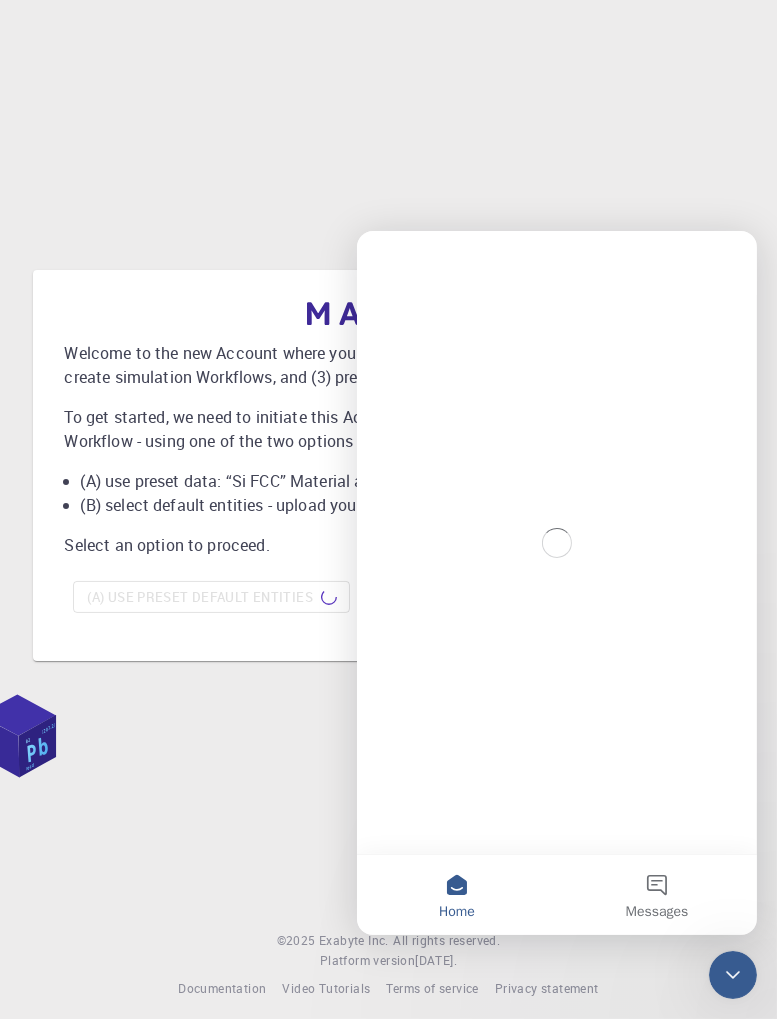 scroll, scrollTop: 0, scrollLeft: 0, axis: both 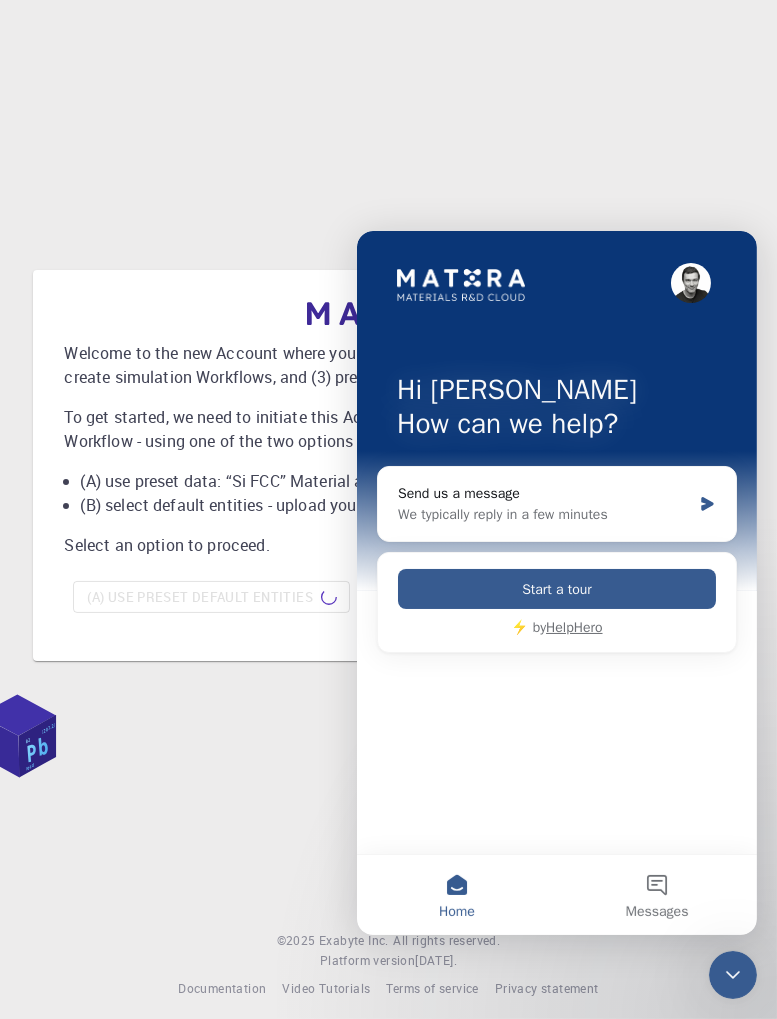 click on "Welcome to the new Account where you can (1) design new Materials structures, (2) create simulation Workflows, and (3) predict Properties by running Jobs. To get started, we need to initiate this Account with the  default   entities - Material and Workflow - using one of the two options below: (A) use preset data: “Si FCC” Material and “Total Energy (espresso)” Workflow. (B) select default entities - upload your own data, use our Banks or 3rd party Select an option to proceed. (A) Use preset default entities (B) Select default material and workflow" at bounding box center (388, 465) 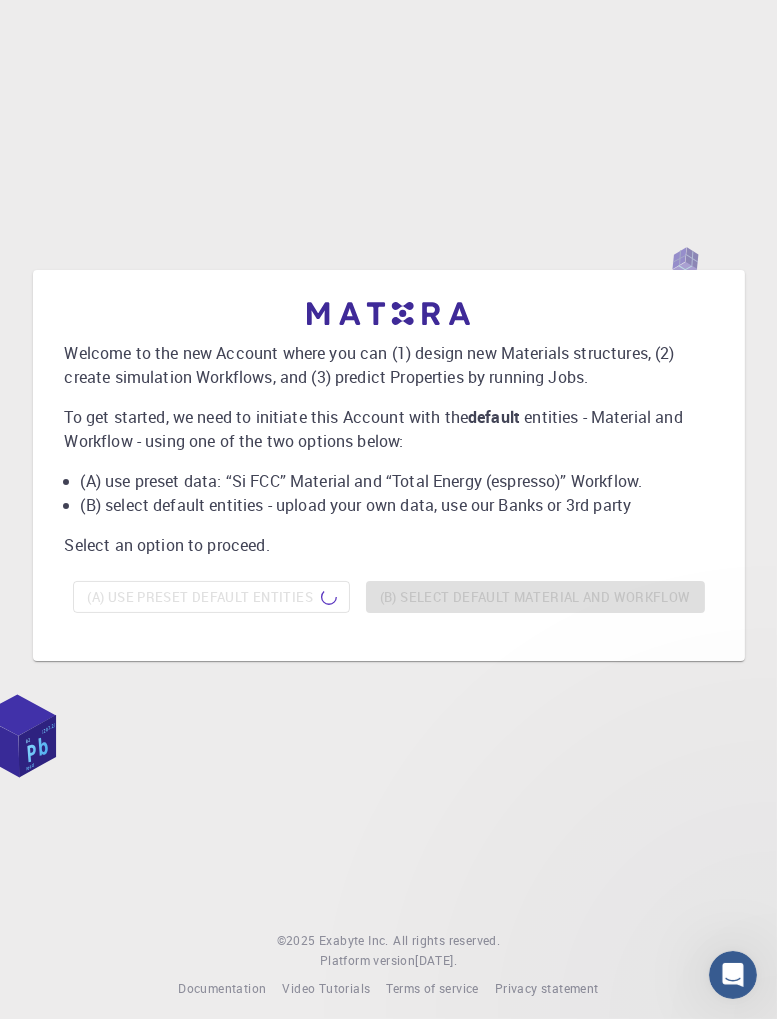 scroll, scrollTop: 0, scrollLeft: 0, axis: both 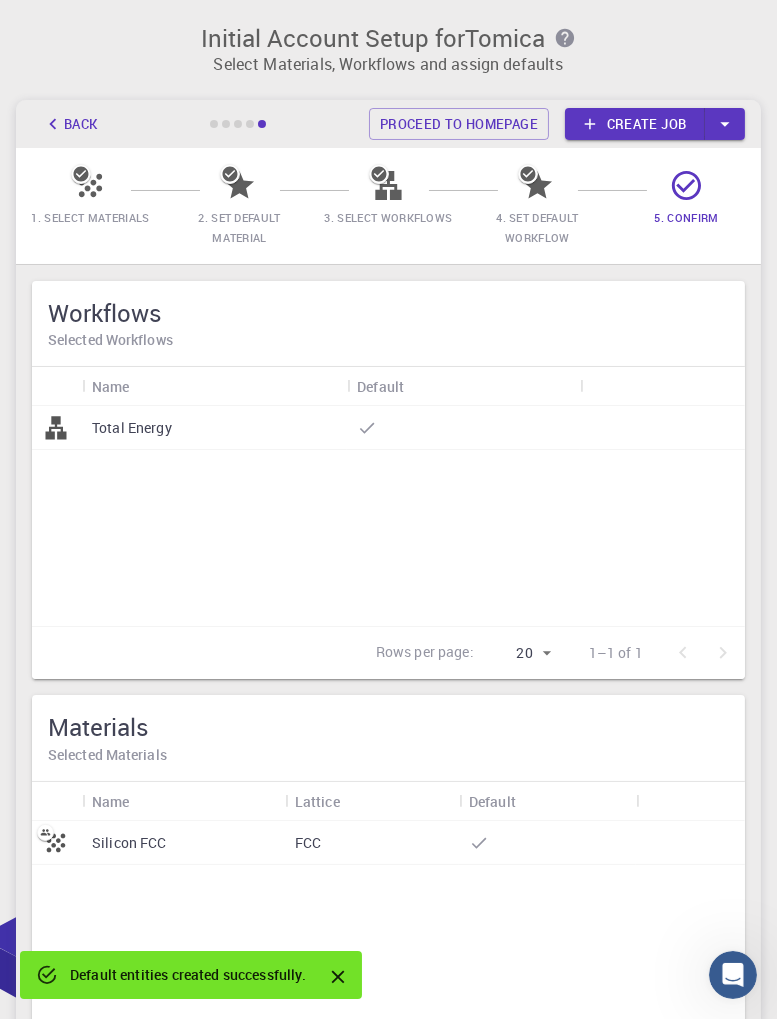 click 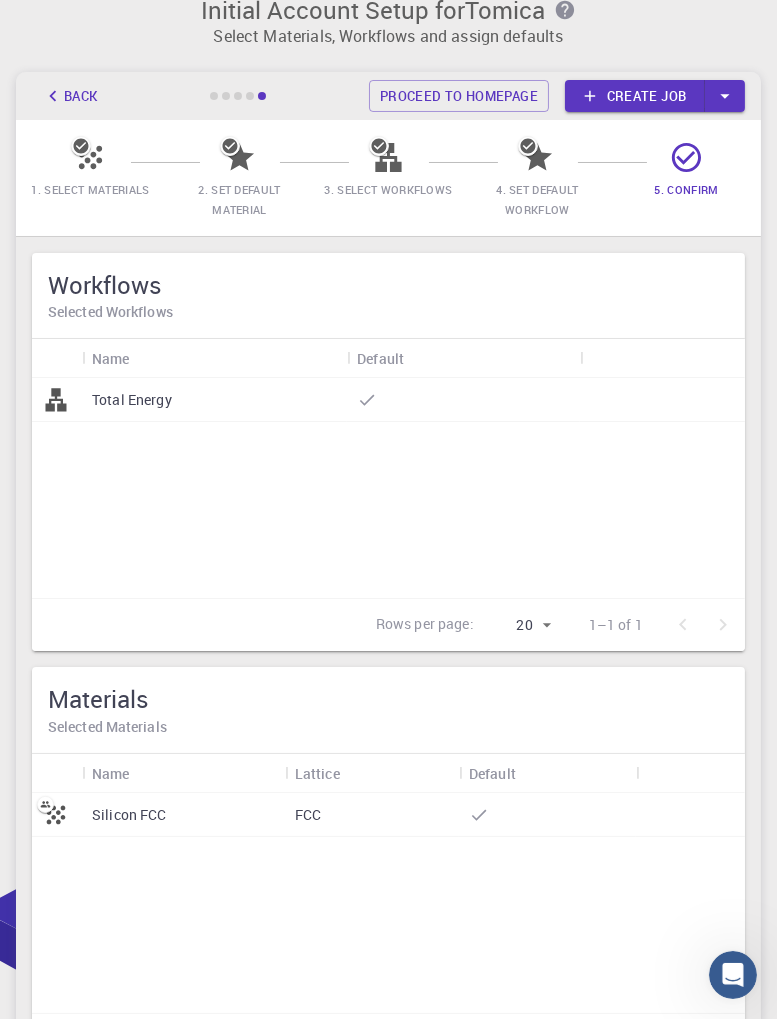 scroll, scrollTop: 0, scrollLeft: 0, axis: both 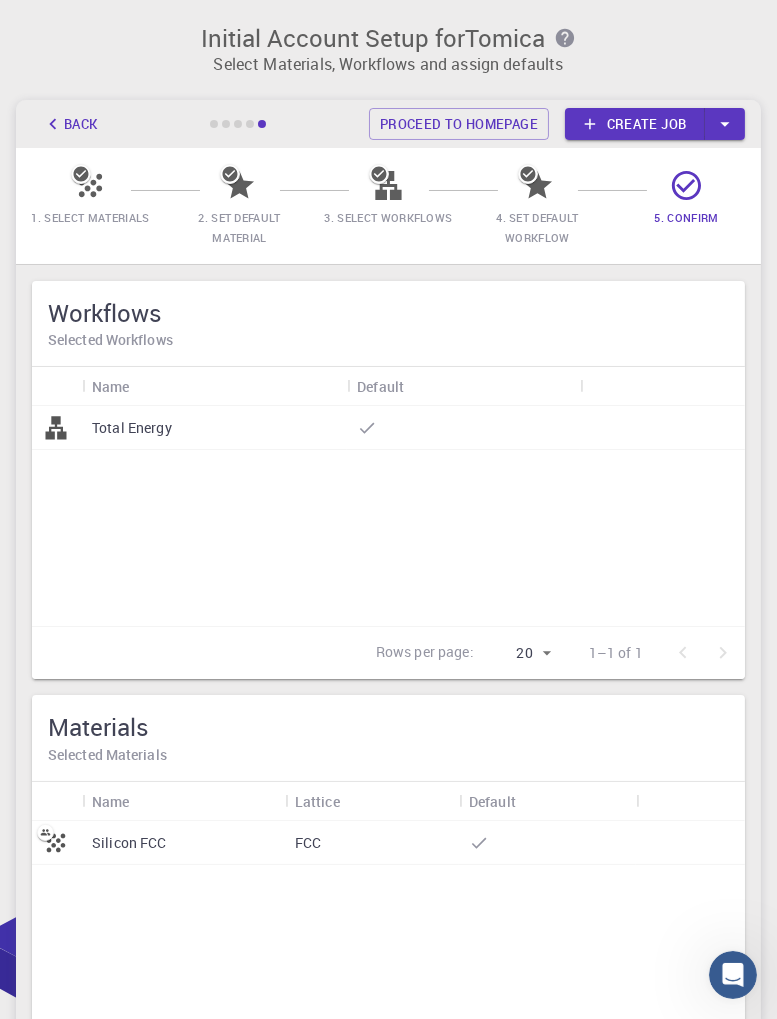 click on "Proceed to homepage" at bounding box center (459, 124) 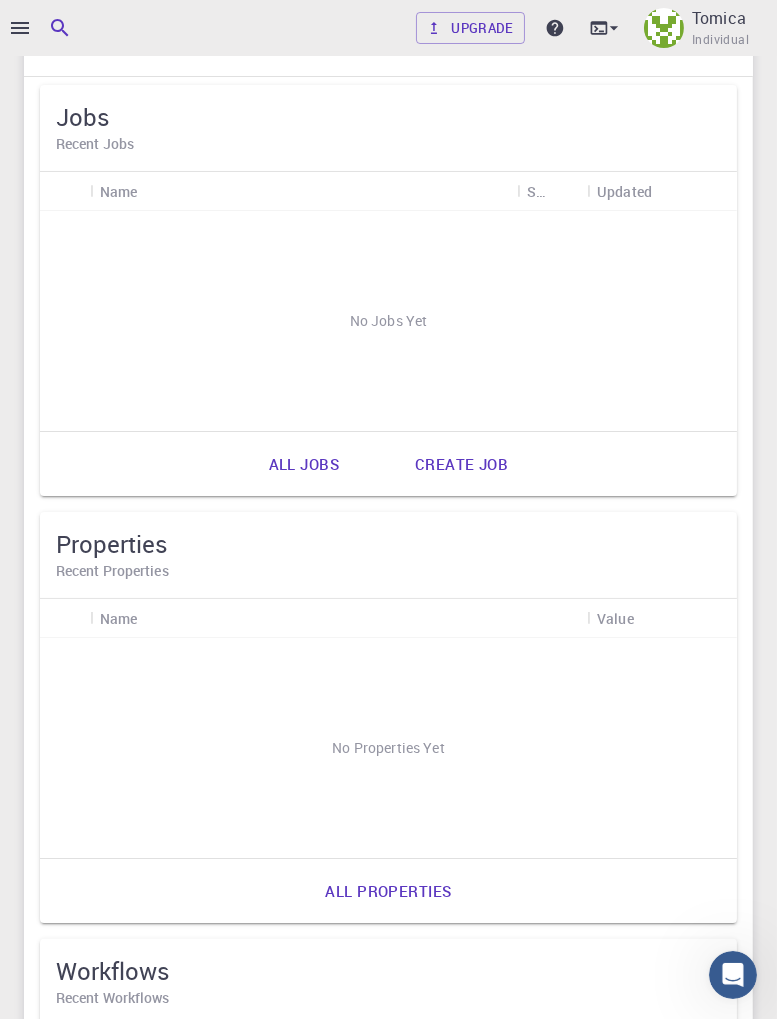 scroll, scrollTop: 0, scrollLeft: 0, axis: both 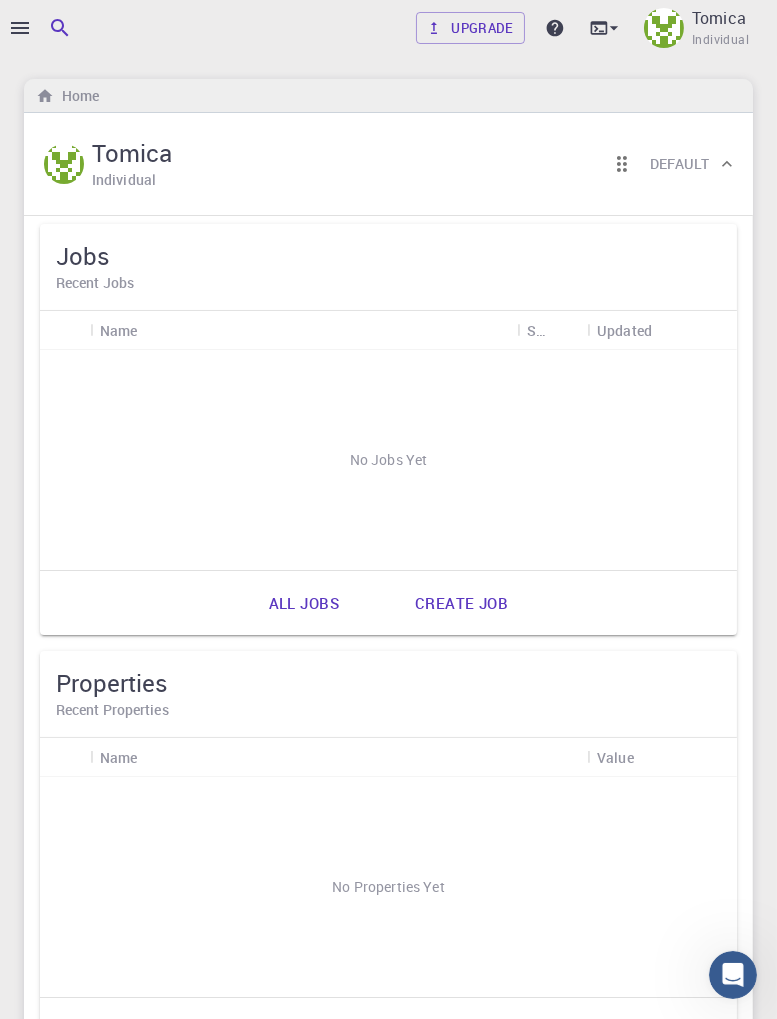 click on "Tomica" at bounding box center [719, 18] 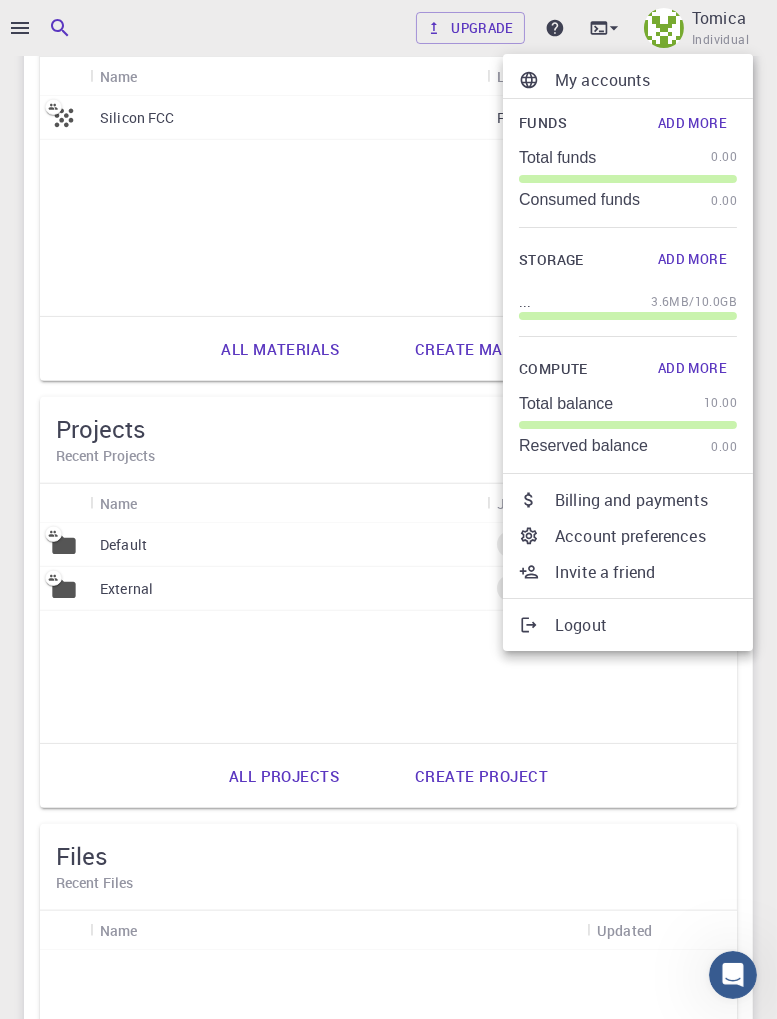 scroll, scrollTop: 1542, scrollLeft: 0, axis: vertical 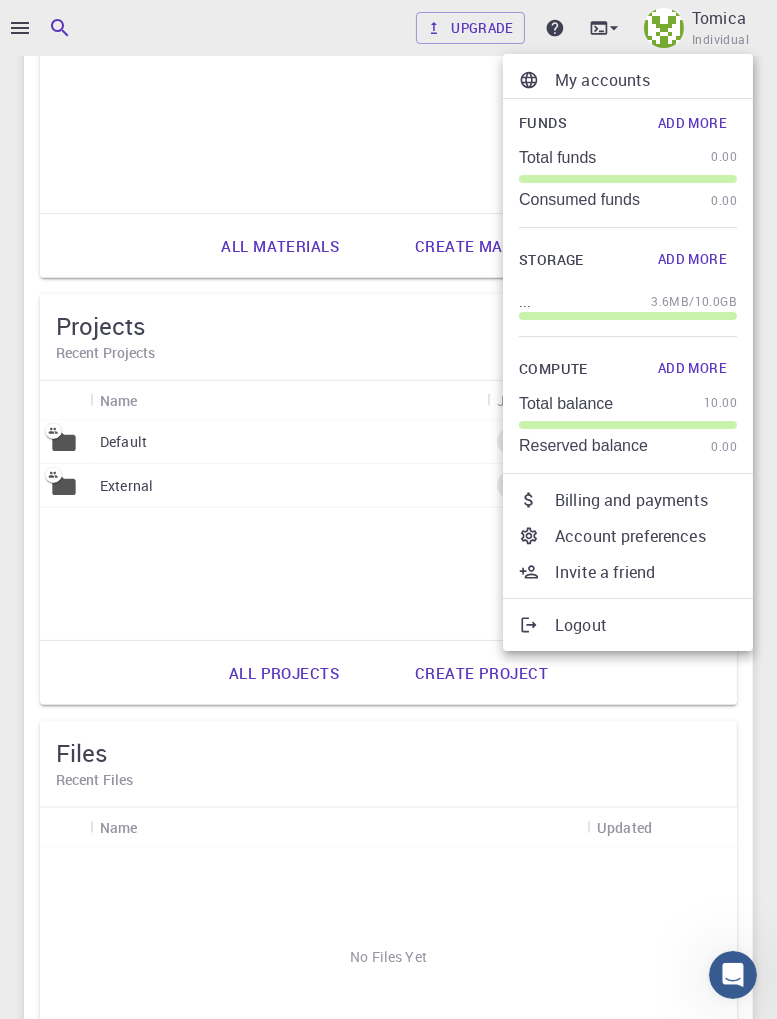 click at bounding box center [537, 536] 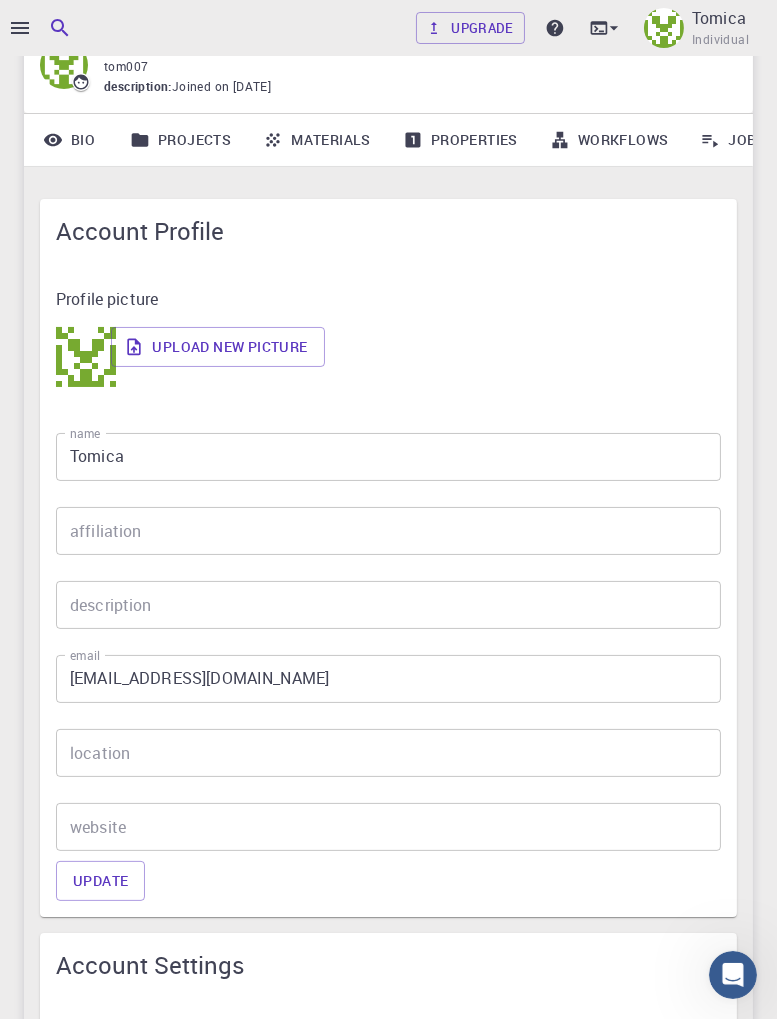 scroll, scrollTop: 117, scrollLeft: 0, axis: vertical 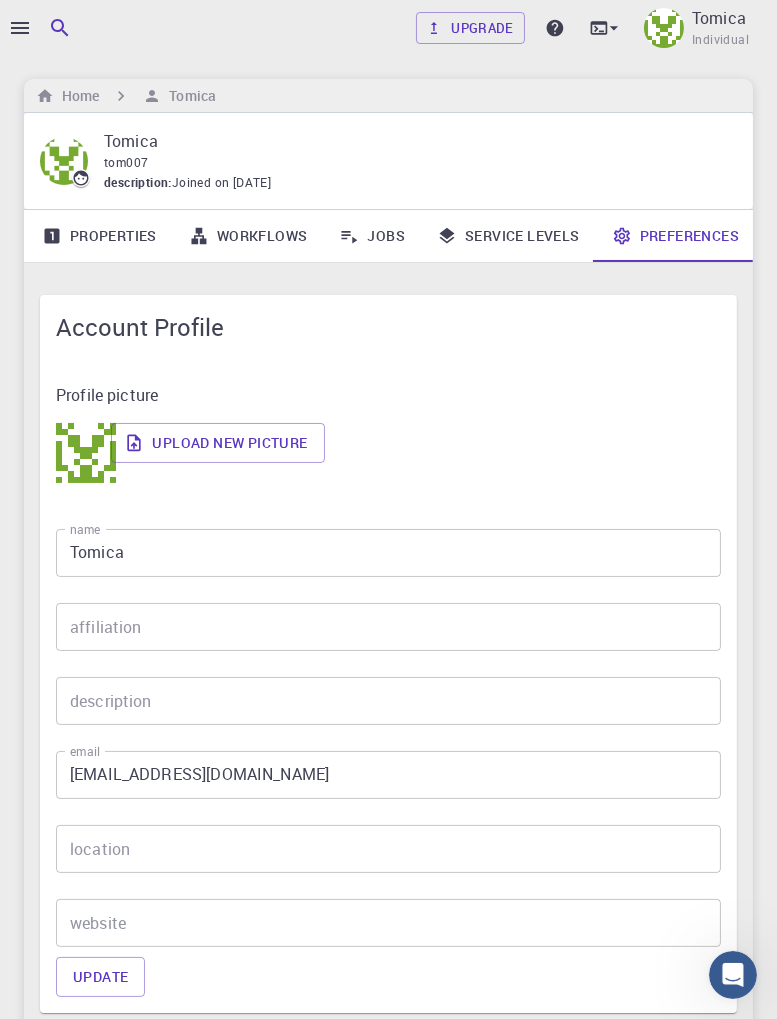 click on "Properties" at bounding box center [99, 236] 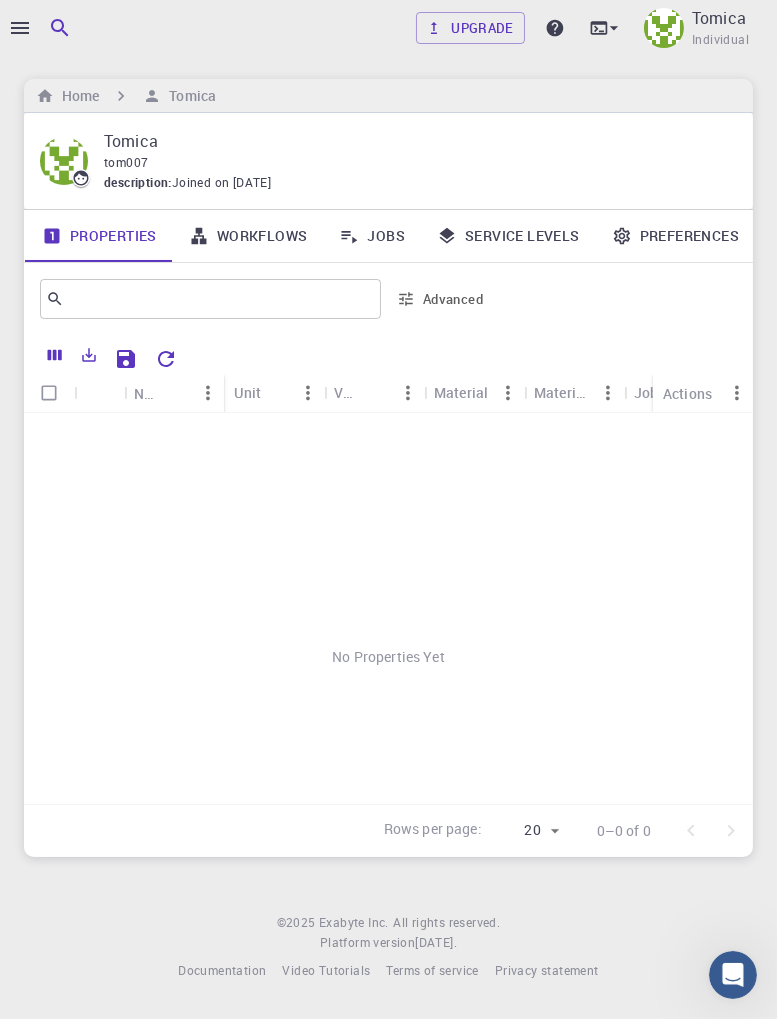 click on "Service Levels" at bounding box center (508, 236) 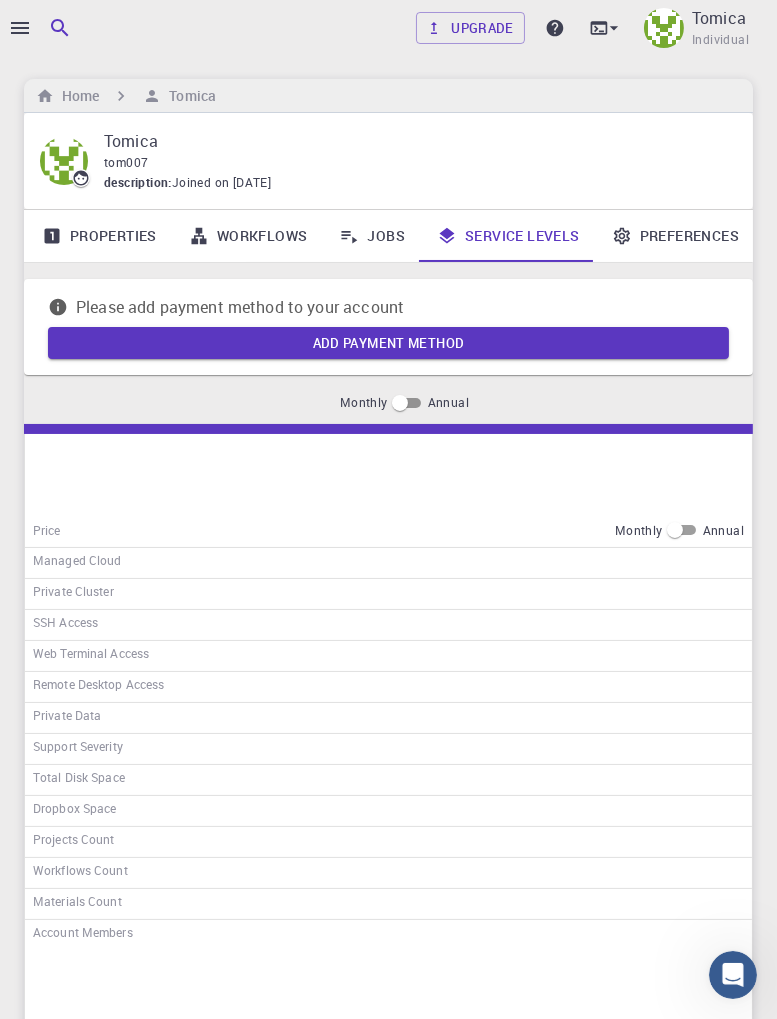 click on "Preferences" at bounding box center [675, 236] 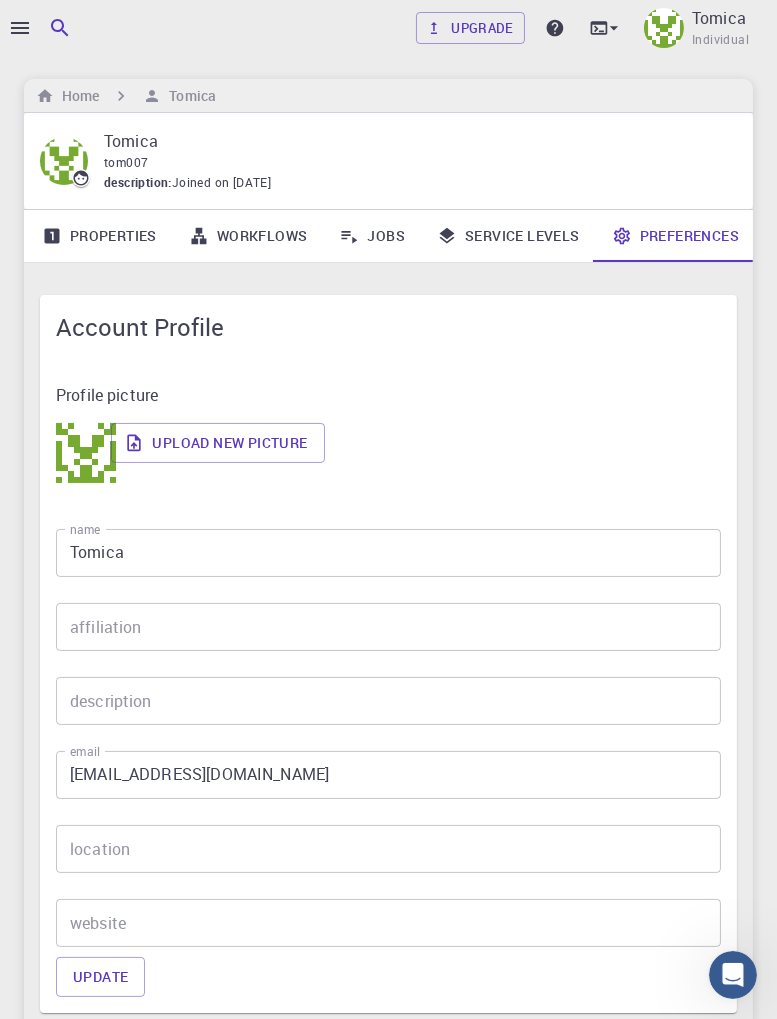 scroll, scrollTop: 0, scrollLeft: 361, axis: horizontal 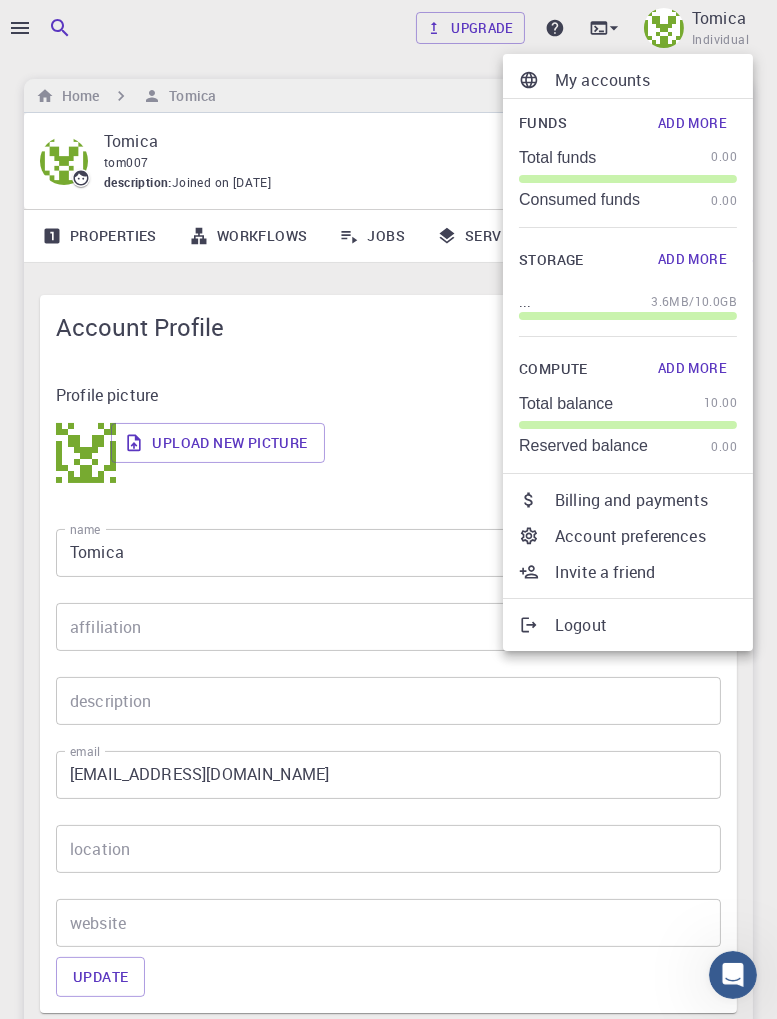 click on "Logout" at bounding box center [646, 625] 